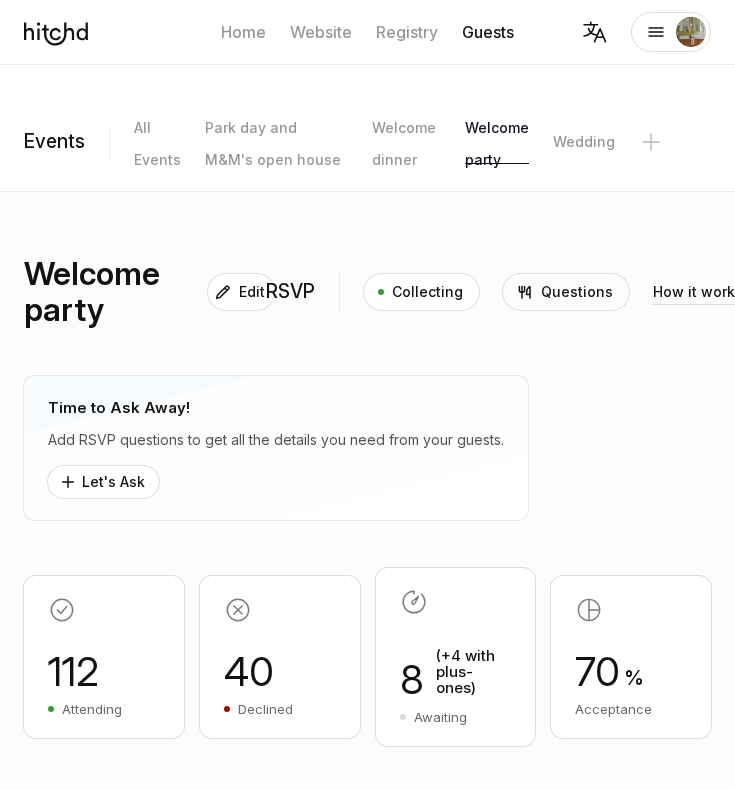 scroll, scrollTop: -1, scrollLeft: 9, axis: both 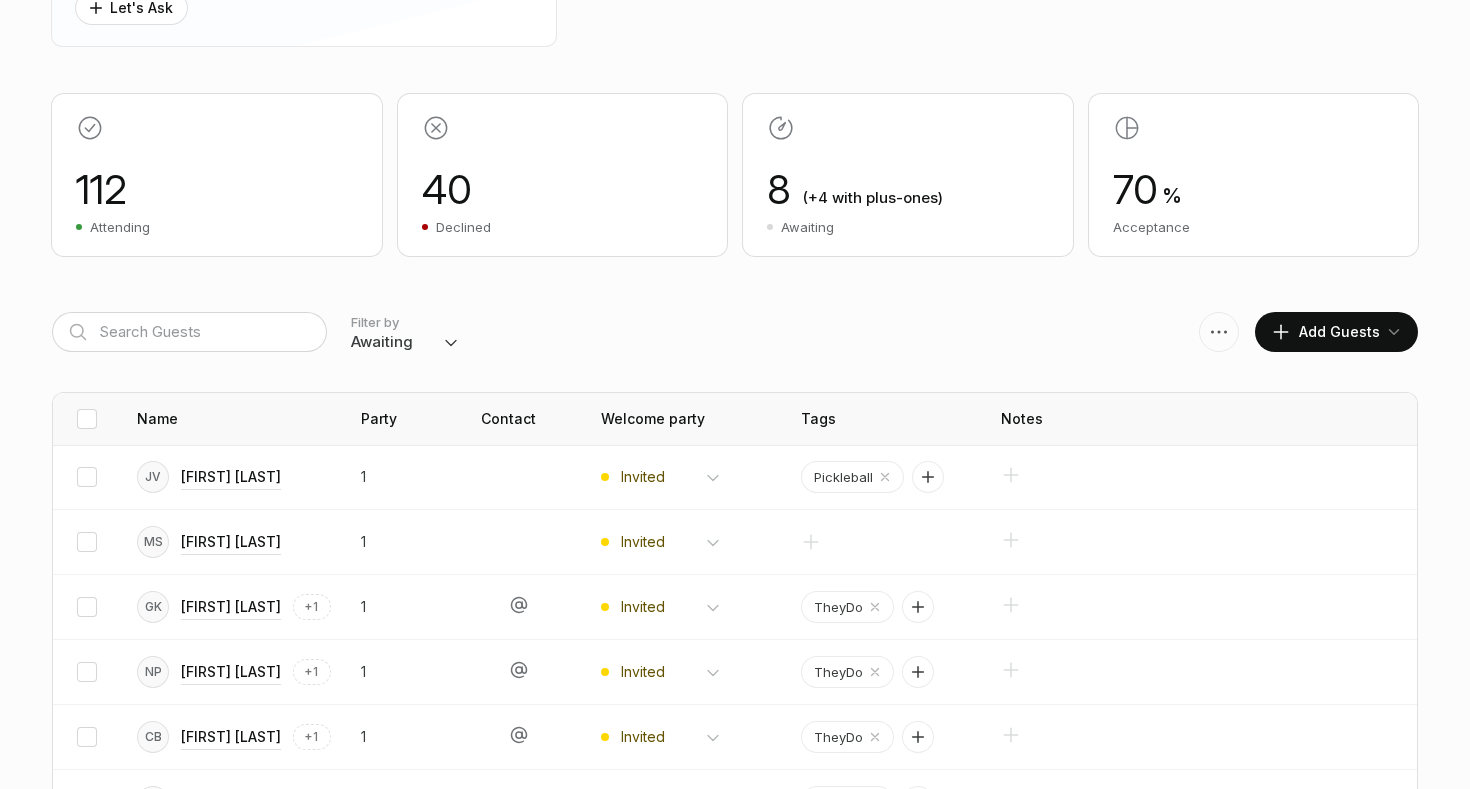 drag, startPoint x: 773, startPoint y: 189, endPoint x: 954, endPoint y: 193, distance: 181.04419 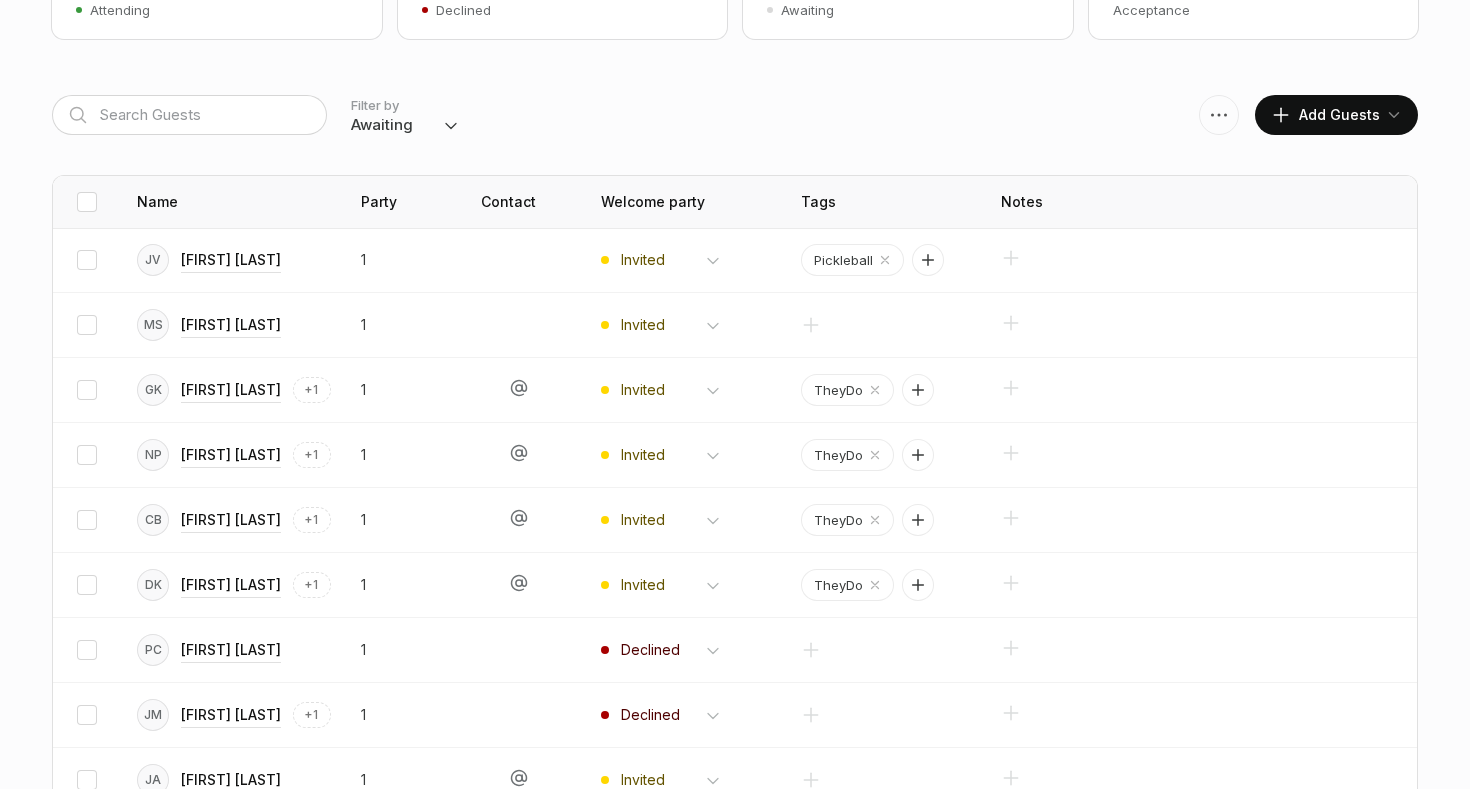 scroll, scrollTop: 711, scrollLeft: 0, axis: vertical 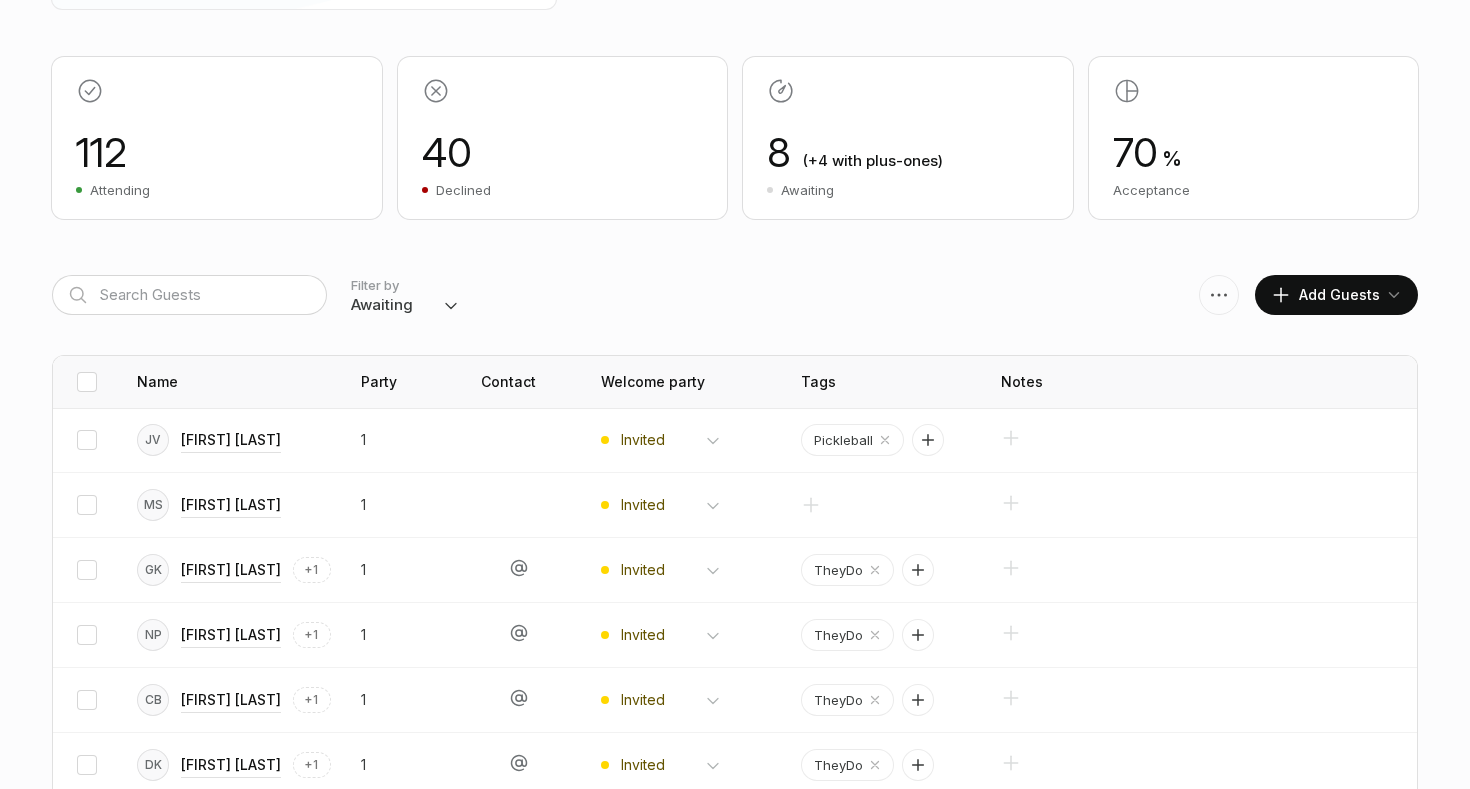 select on "all" 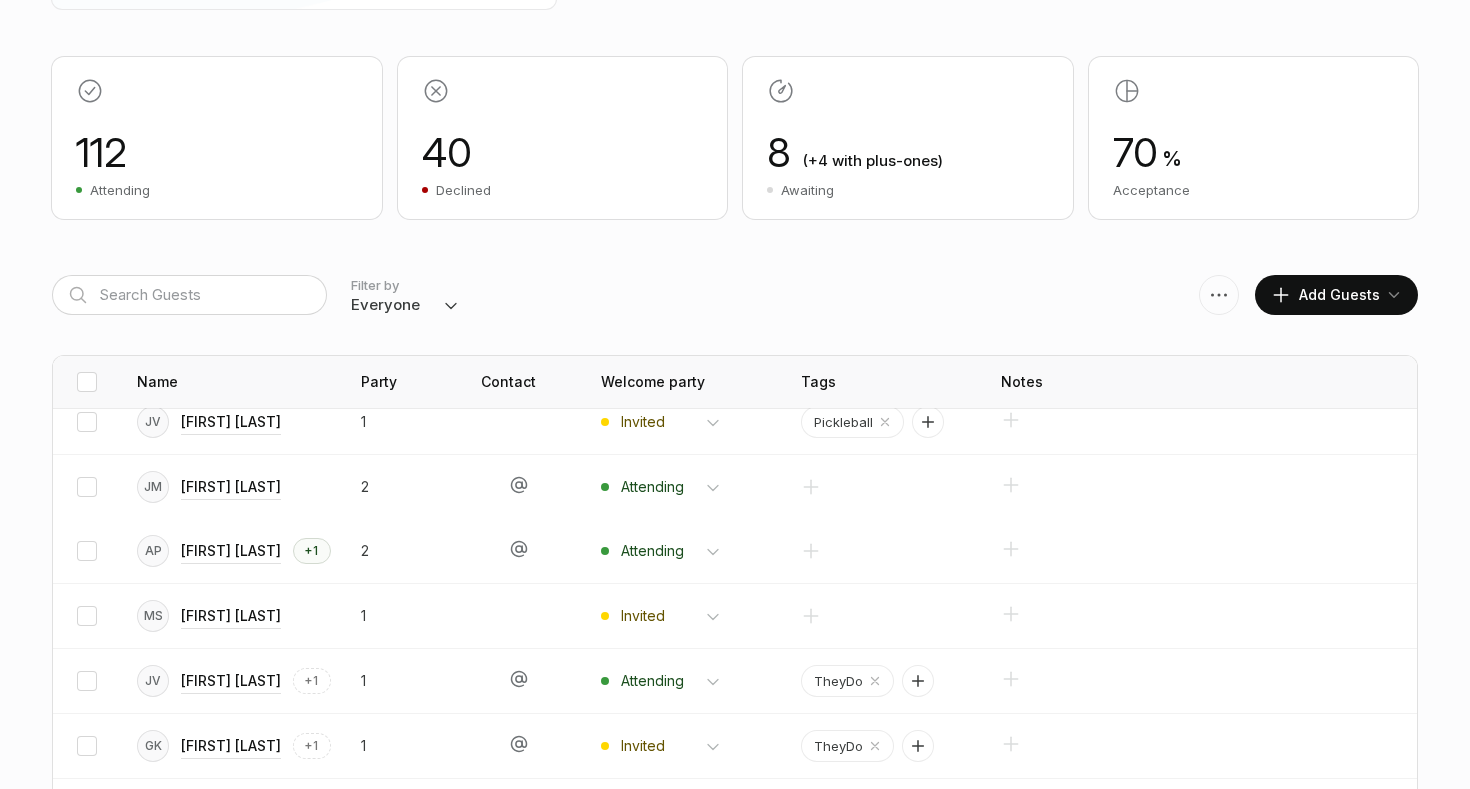 scroll, scrollTop: 18, scrollLeft: 0, axis: vertical 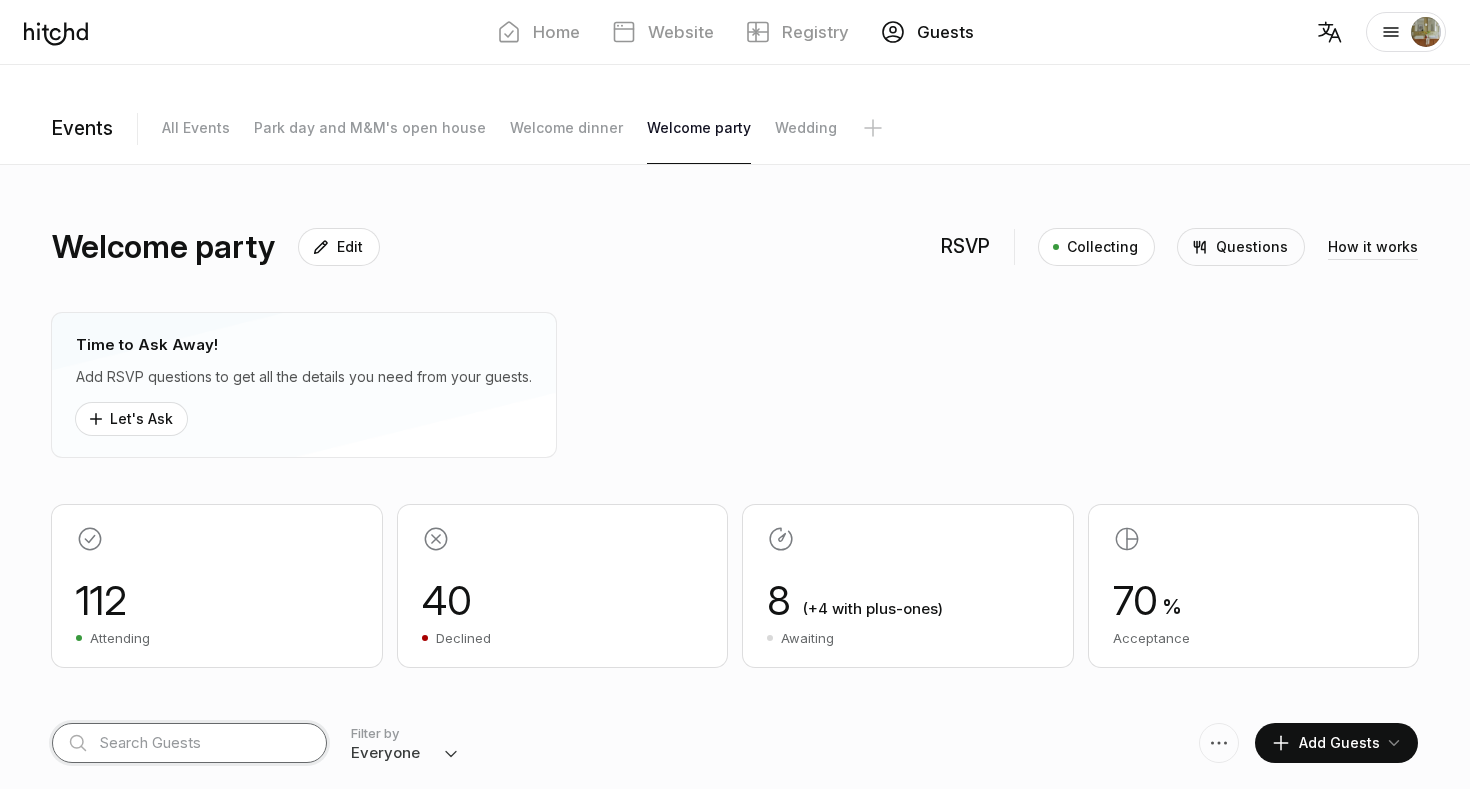 click at bounding box center [189, 743] 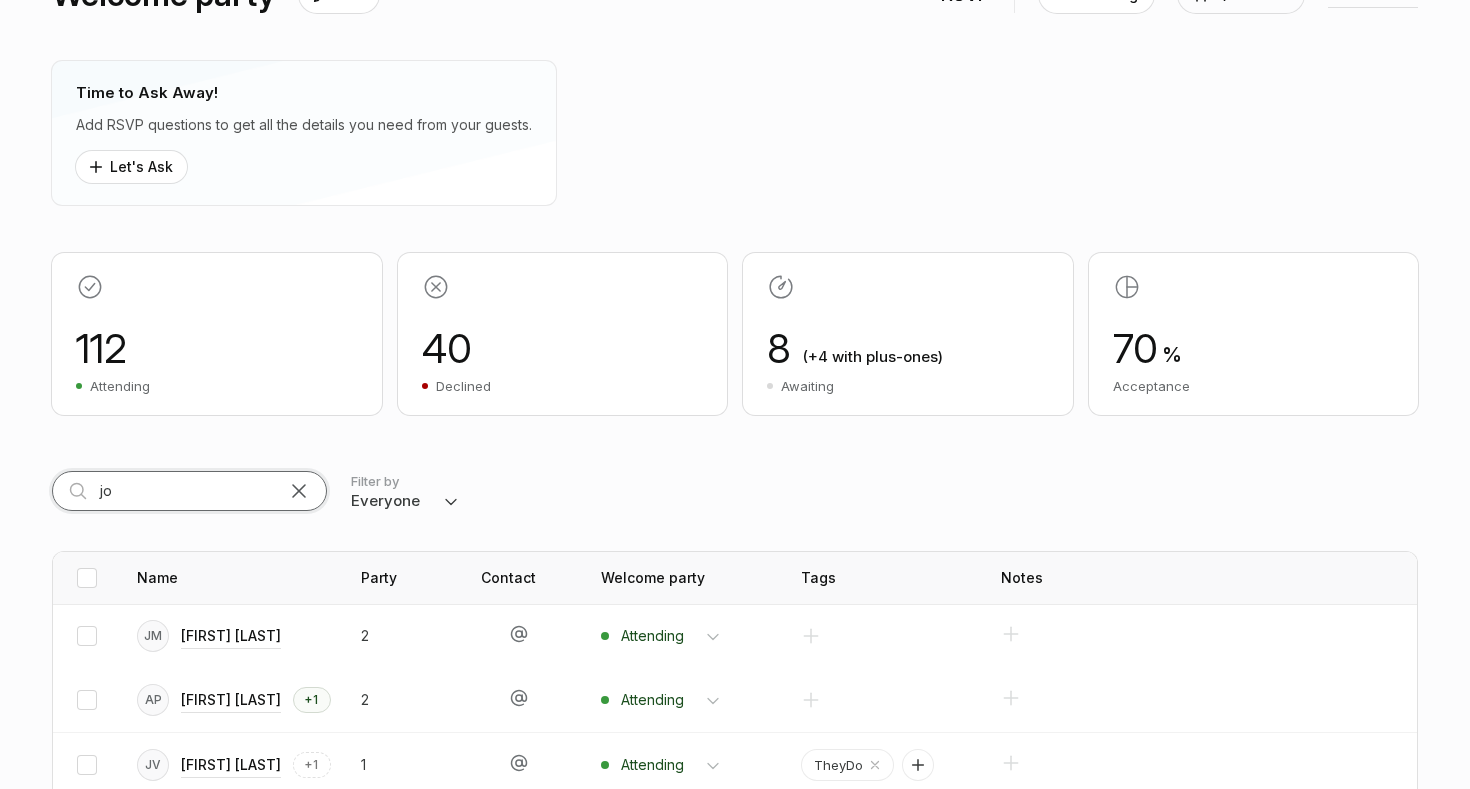 scroll, scrollTop: 258, scrollLeft: 0, axis: vertical 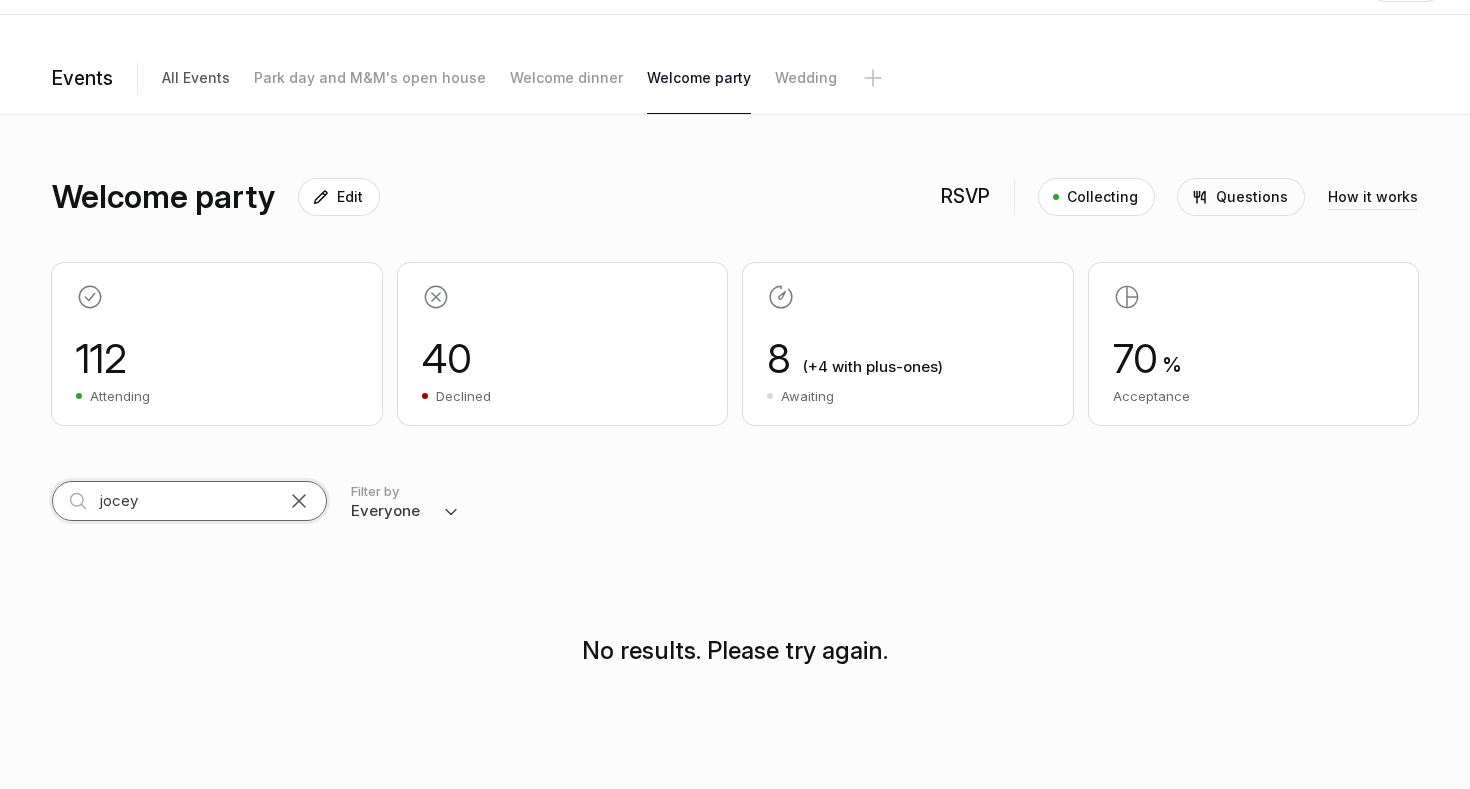 type on "jocey" 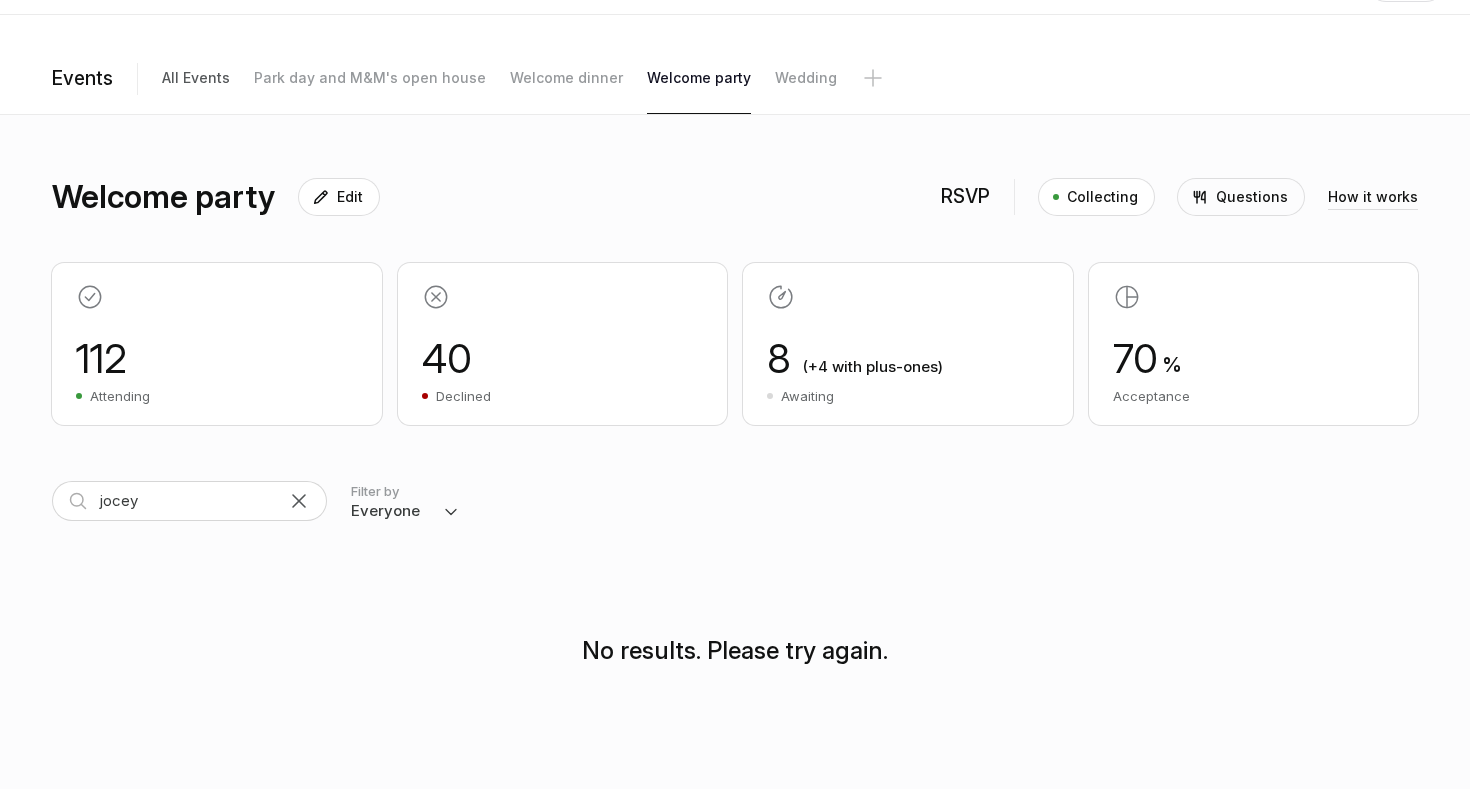 click on "All Events" at bounding box center (196, 78) 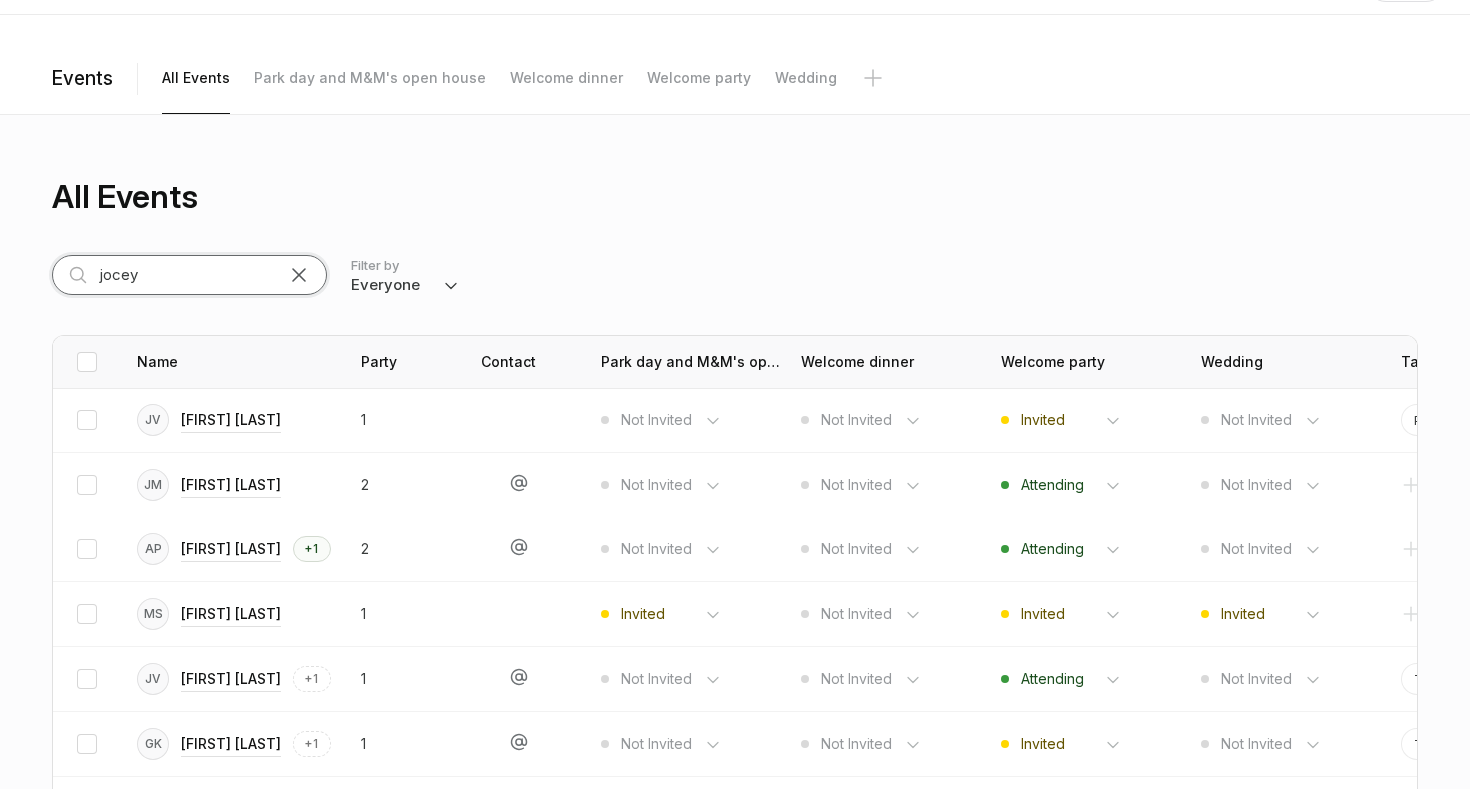click on "jocey" at bounding box center (189, 275) 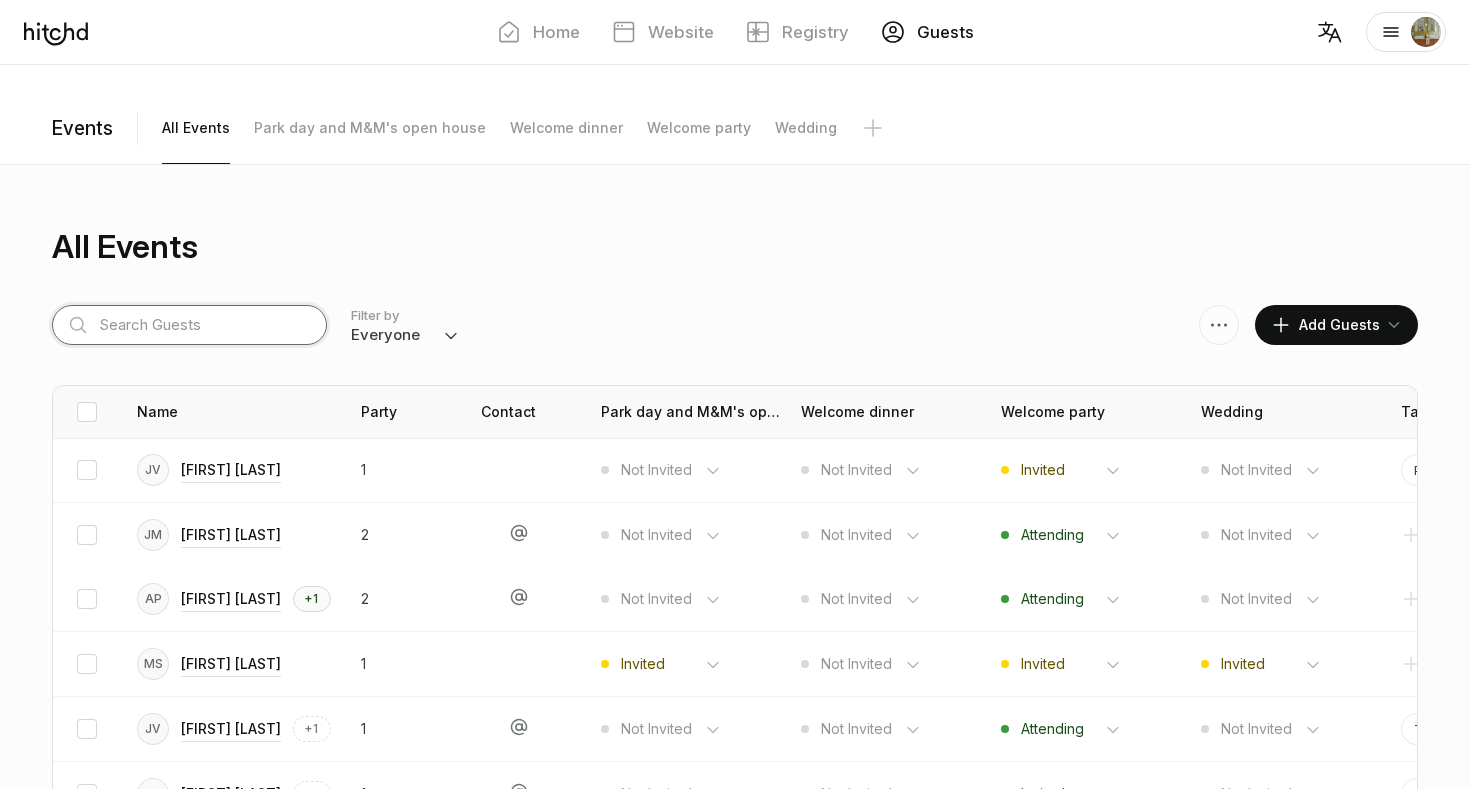 type on "g" 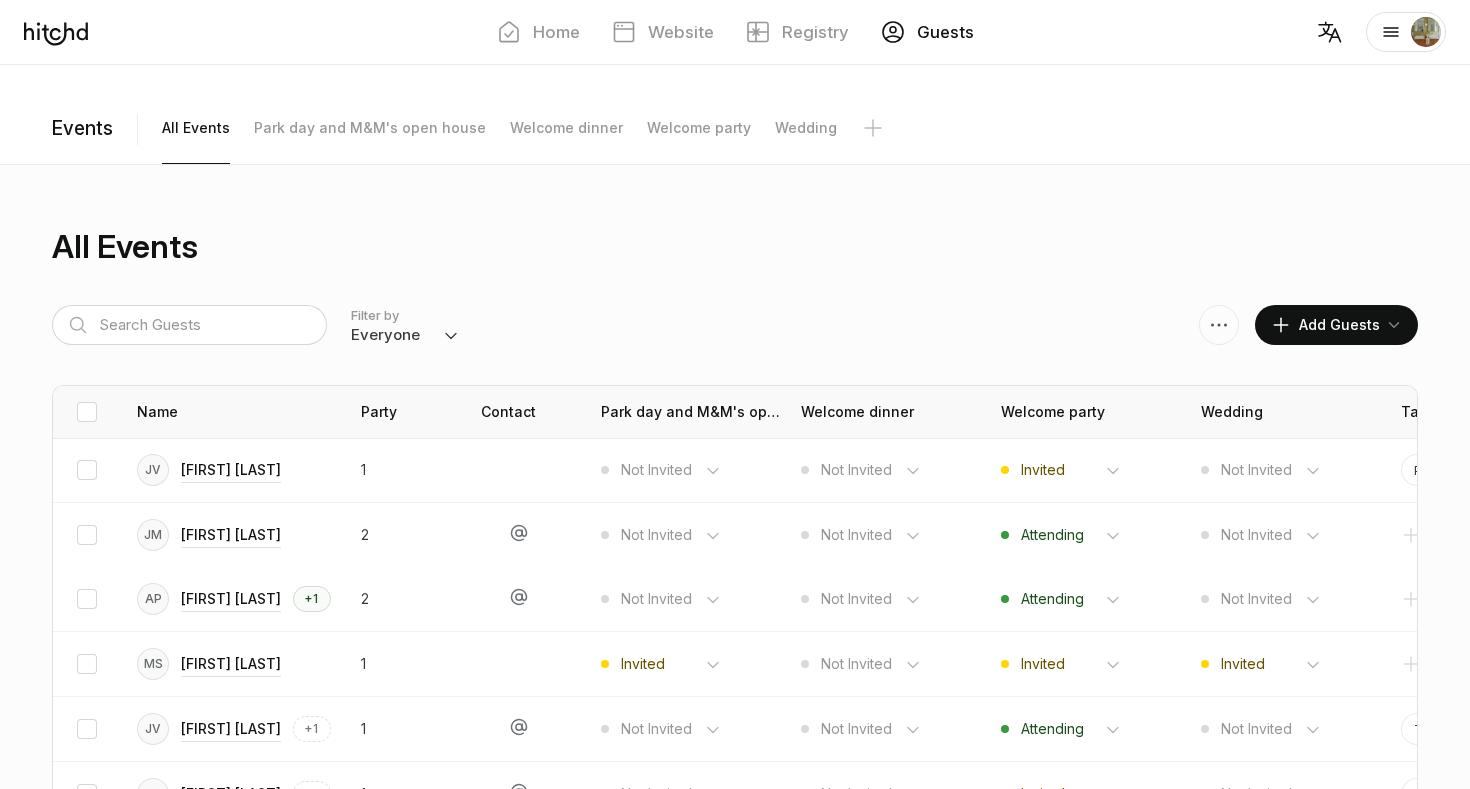 click on "Add Guests" at bounding box center (1325, 325) 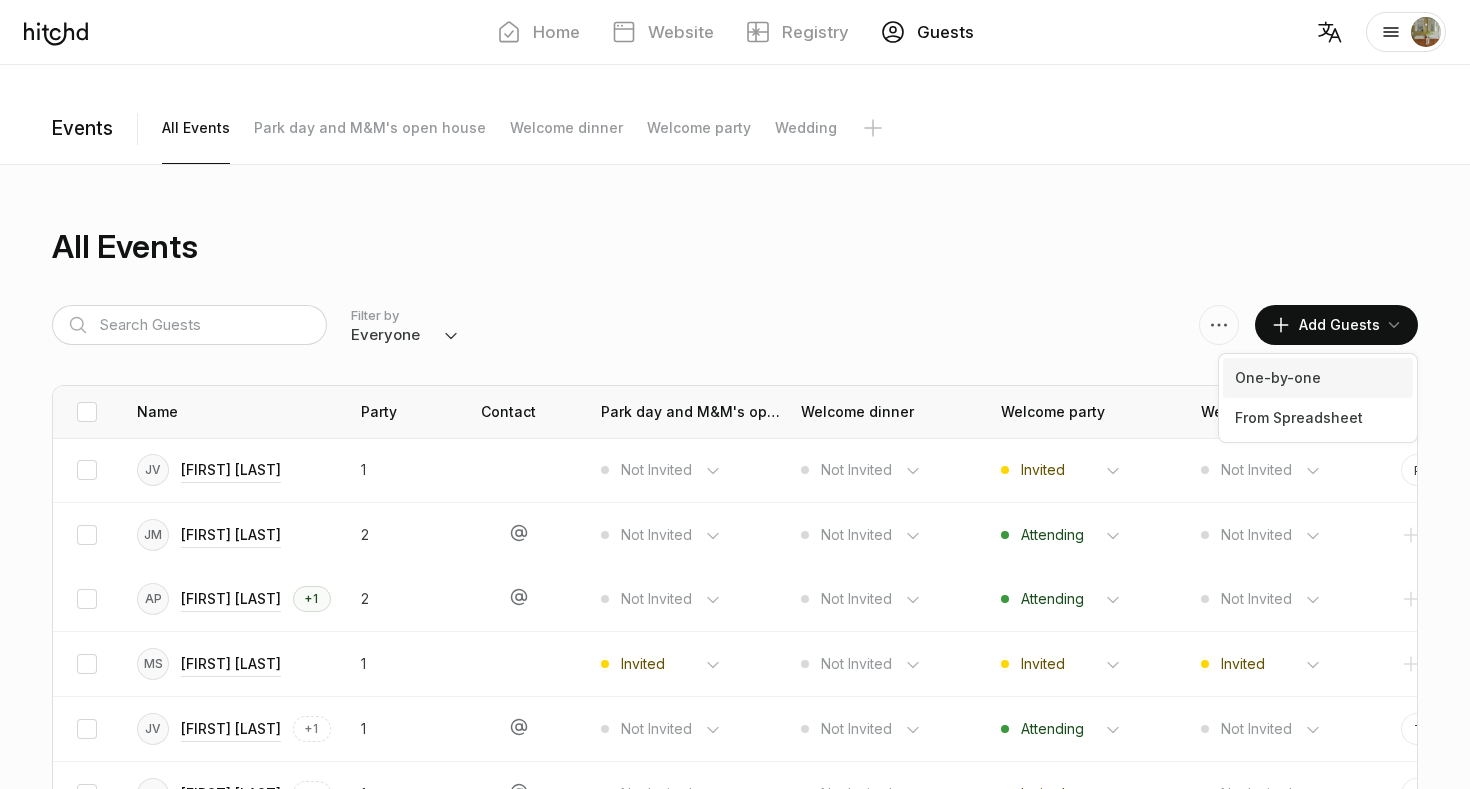 click on "One-by-one" at bounding box center (1318, 378) 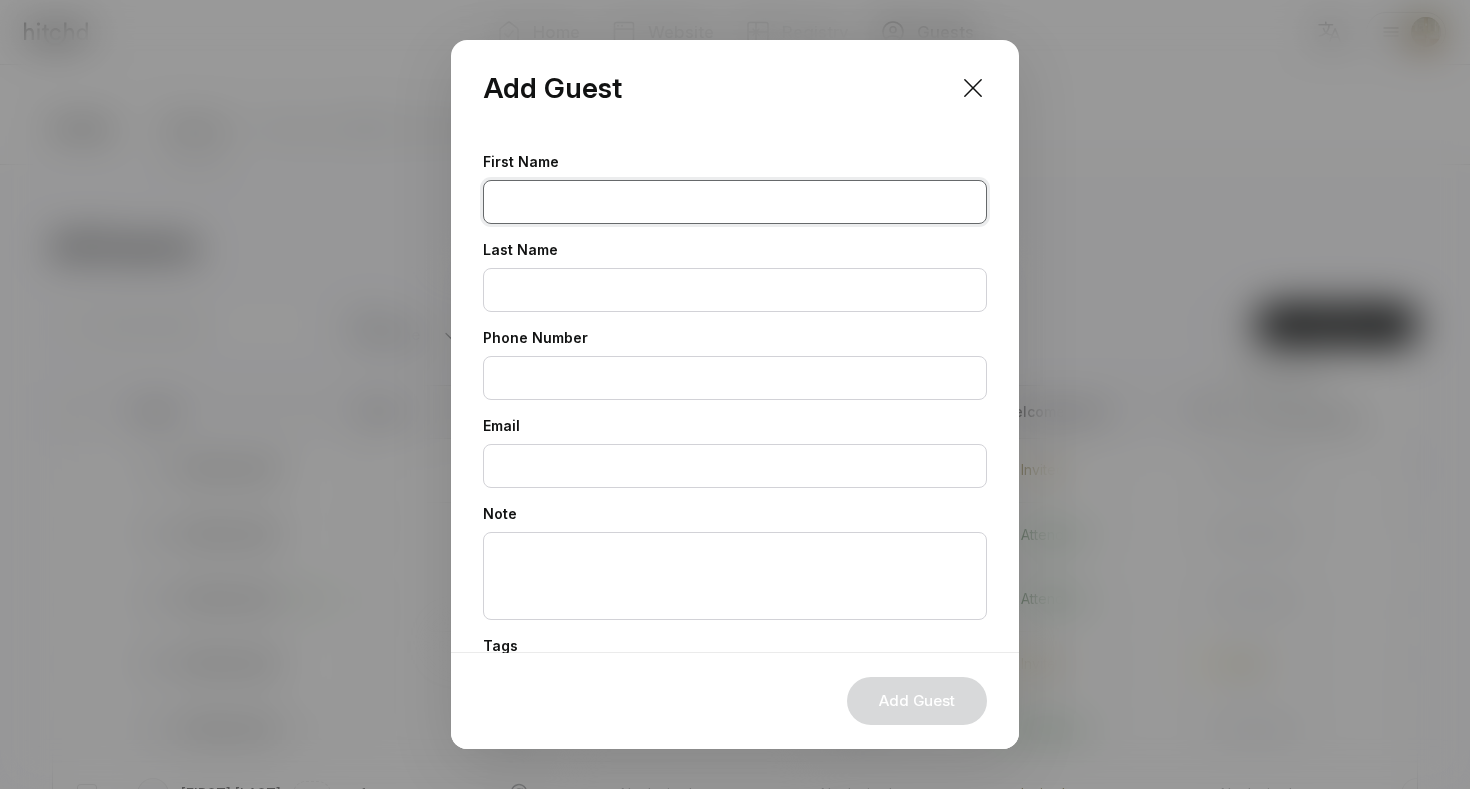 click at bounding box center (735, 202) 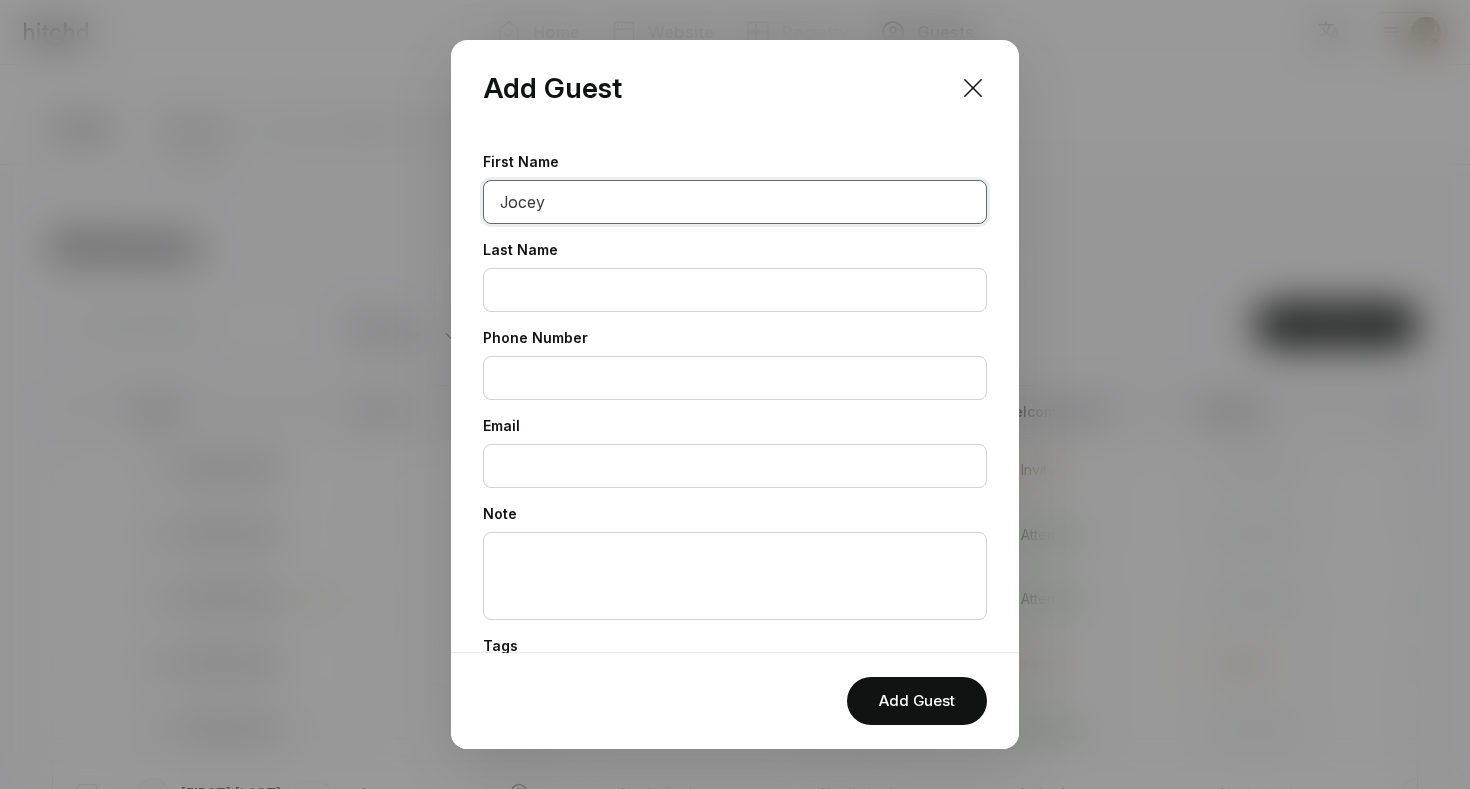 type on "Jocey" 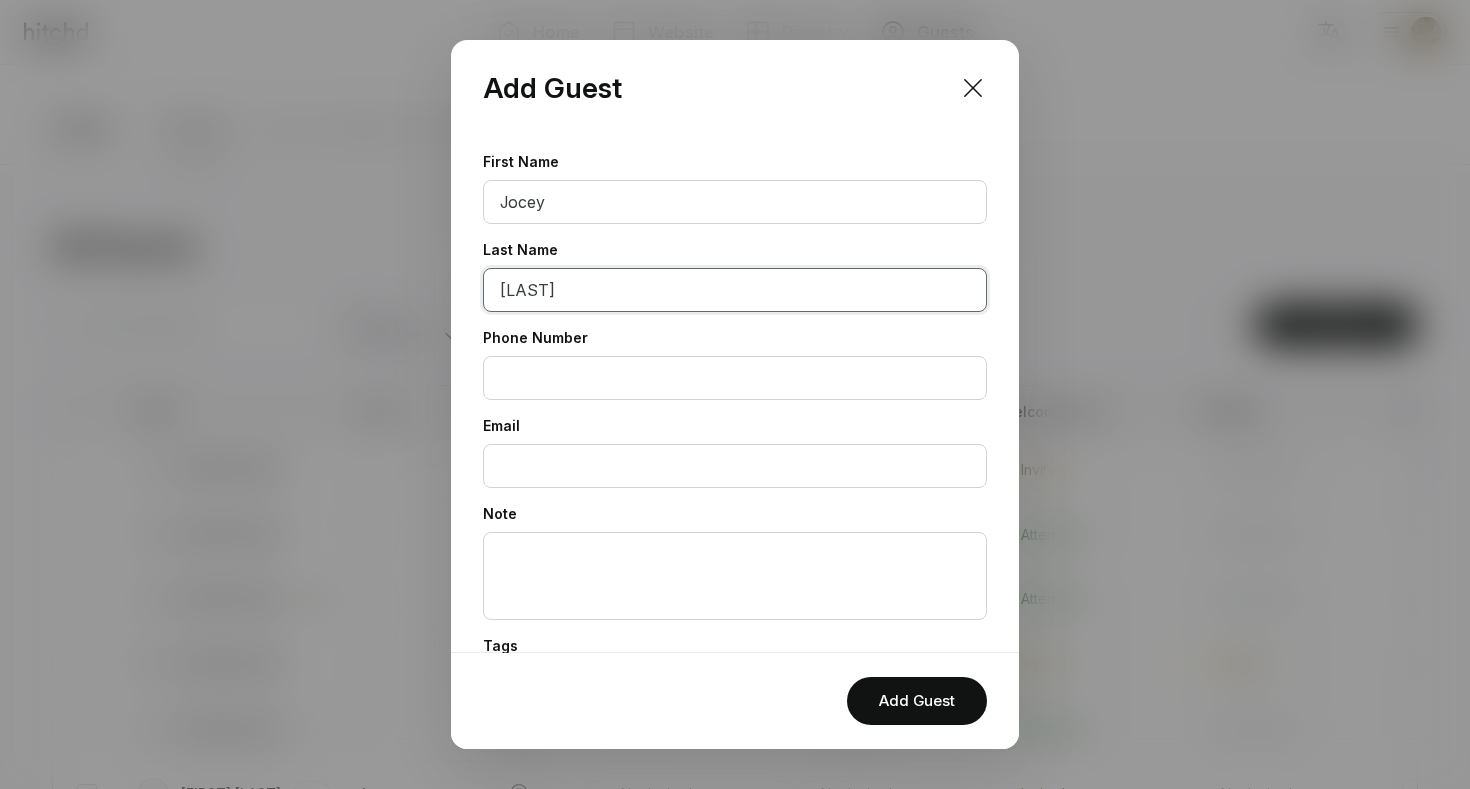 type on "[LAST]" 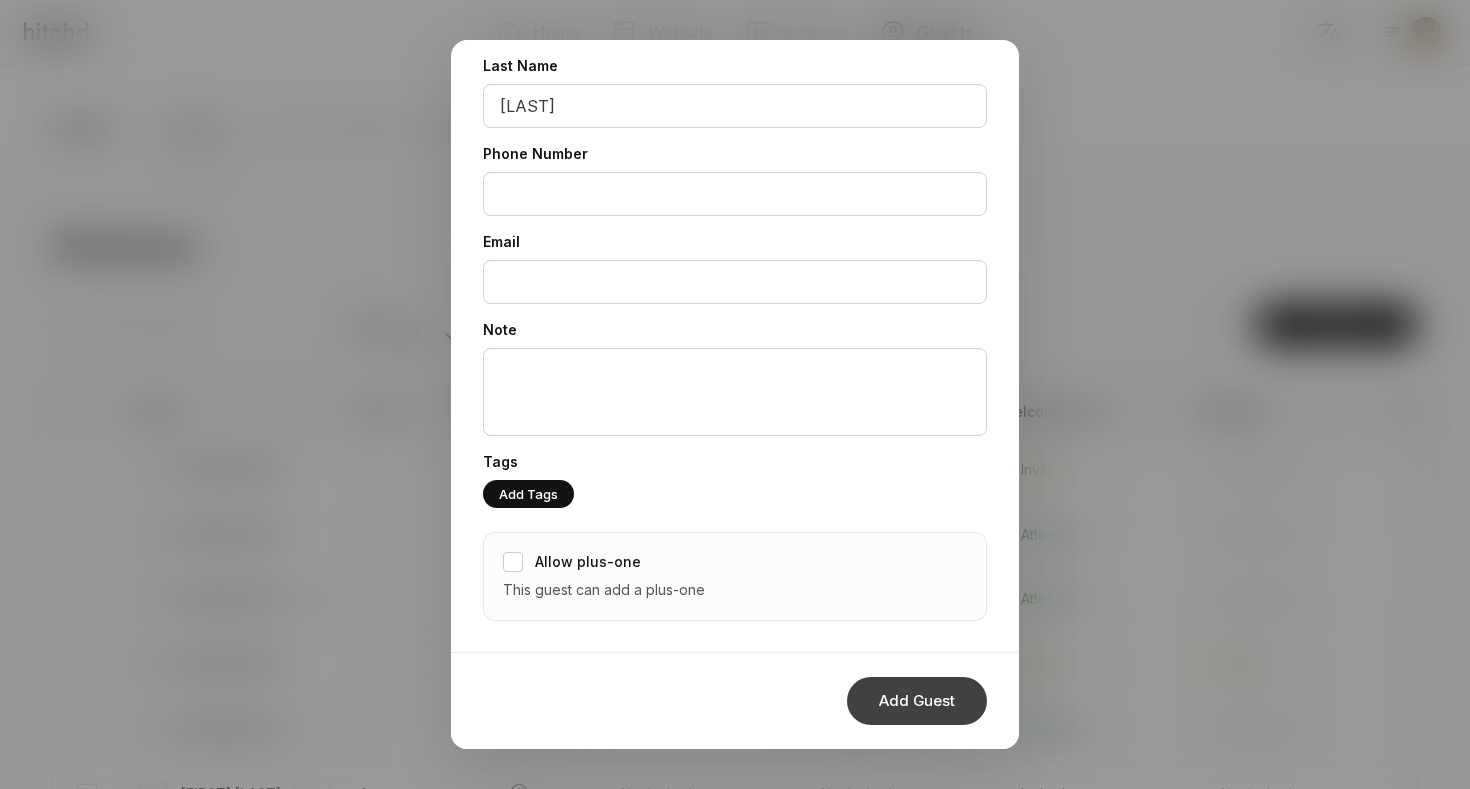 click on "Add Guest" at bounding box center [917, 701] 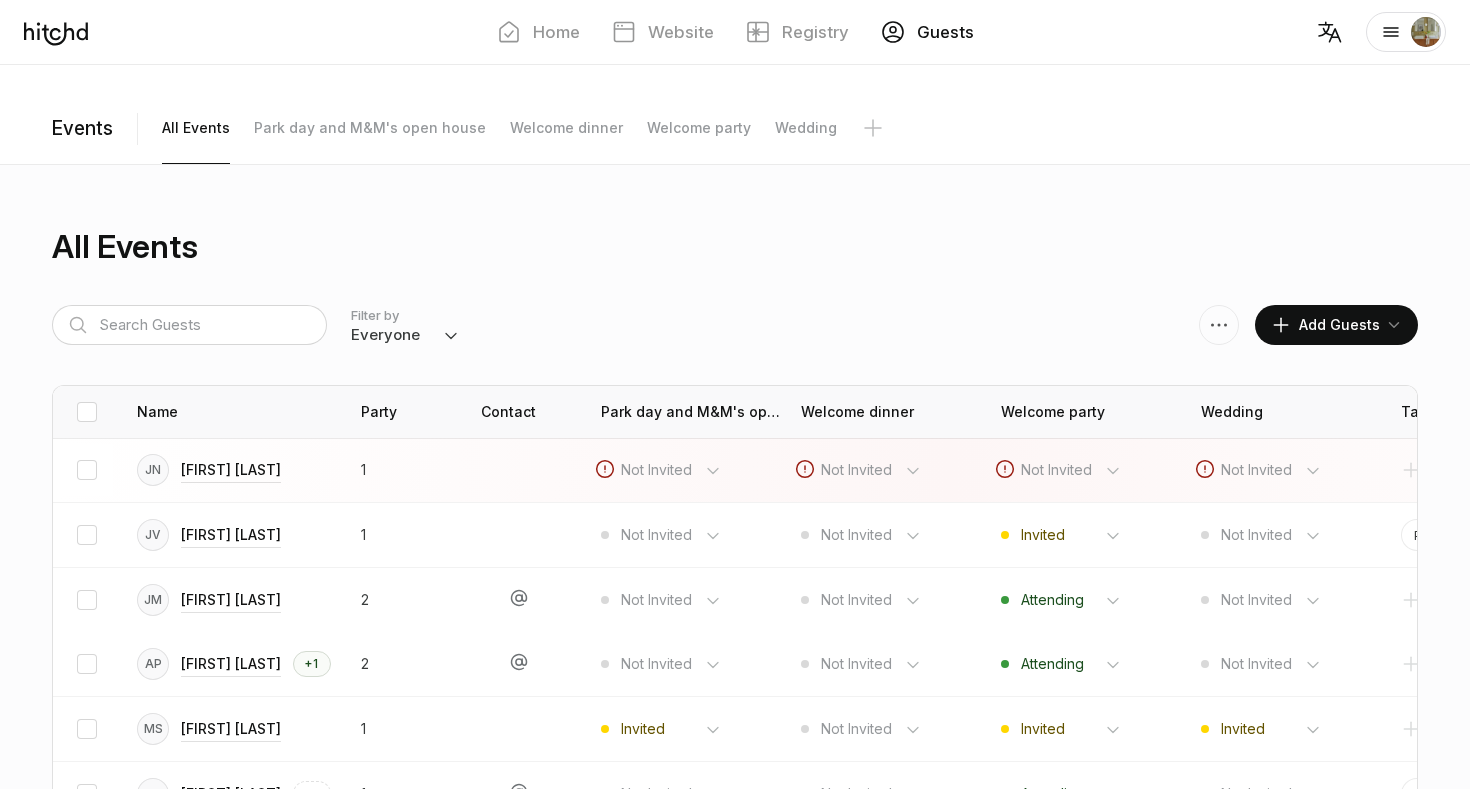scroll, scrollTop: 0, scrollLeft: 0, axis: both 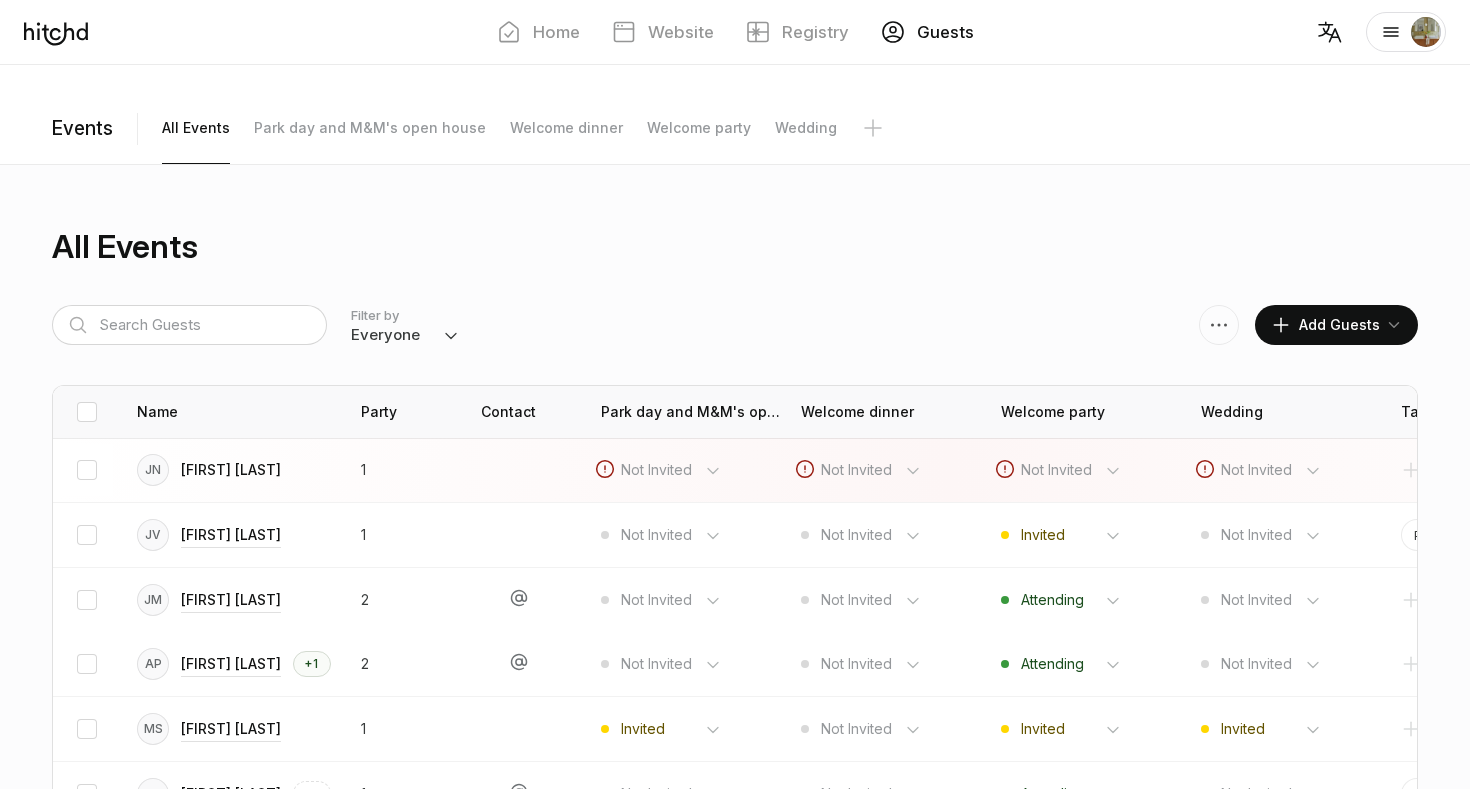 click on "[FIRST] [LAST]" at bounding box center [231, 470] 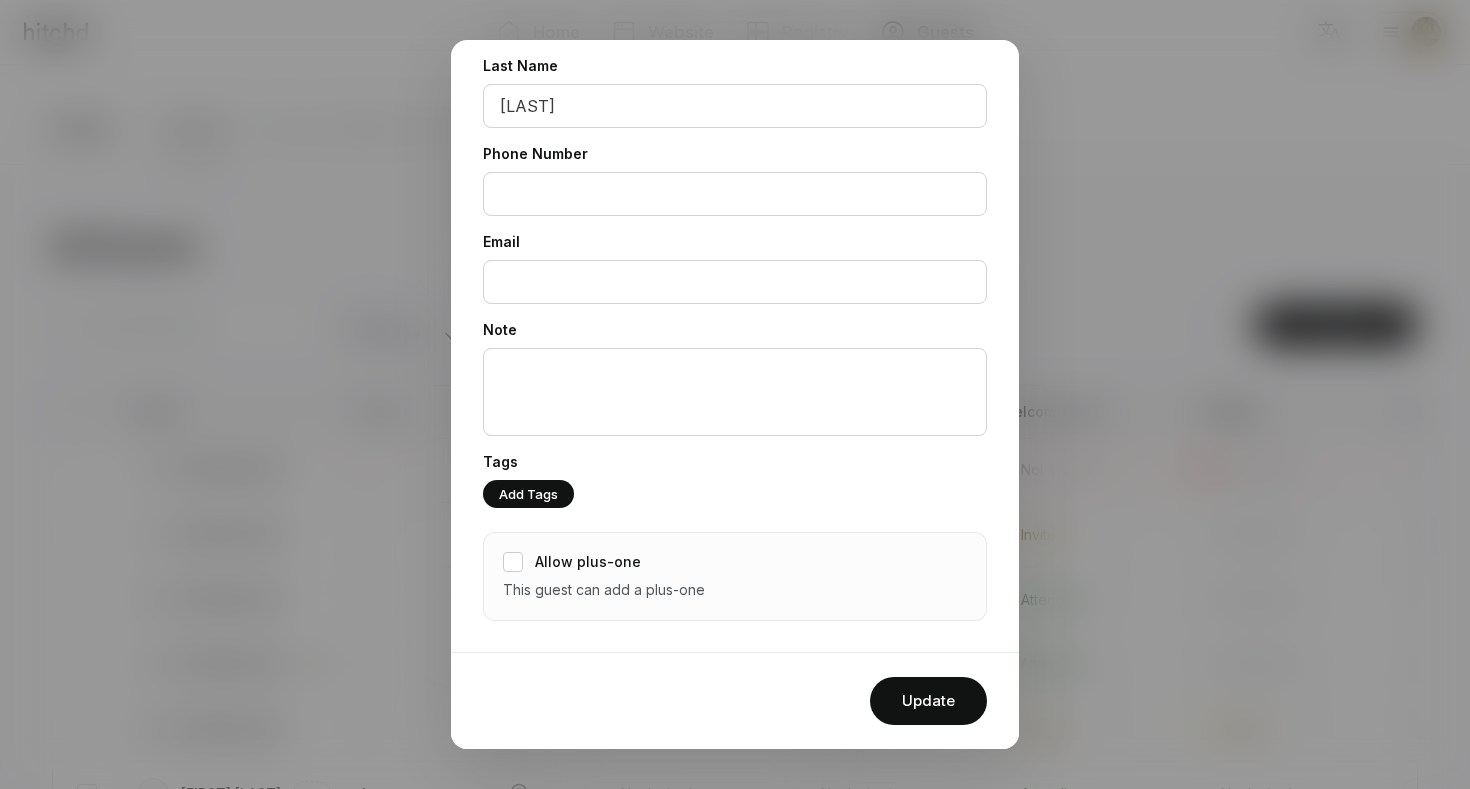 scroll, scrollTop: 220, scrollLeft: 0, axis: vertical 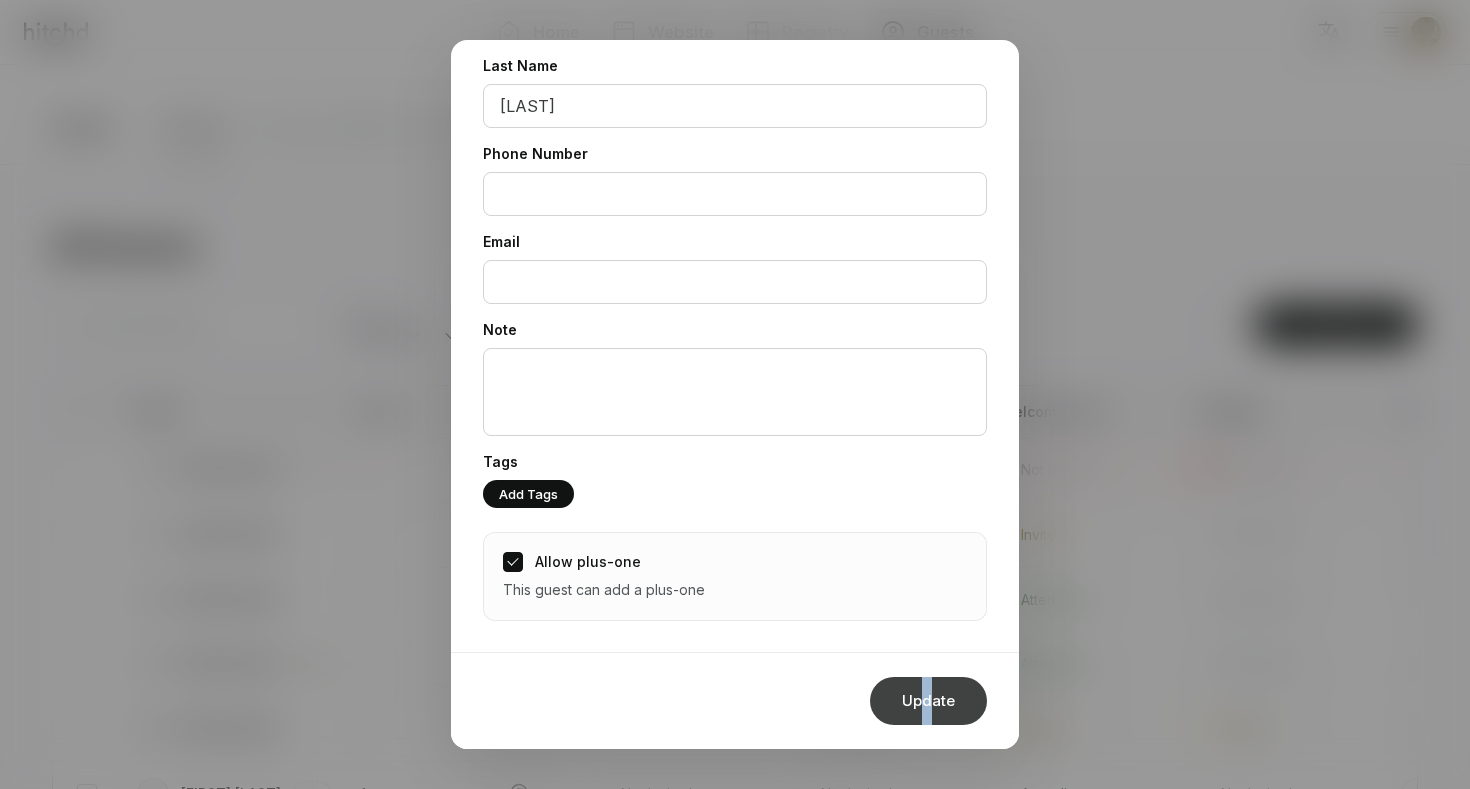 click on "Update" at bounding box center [928, 701] 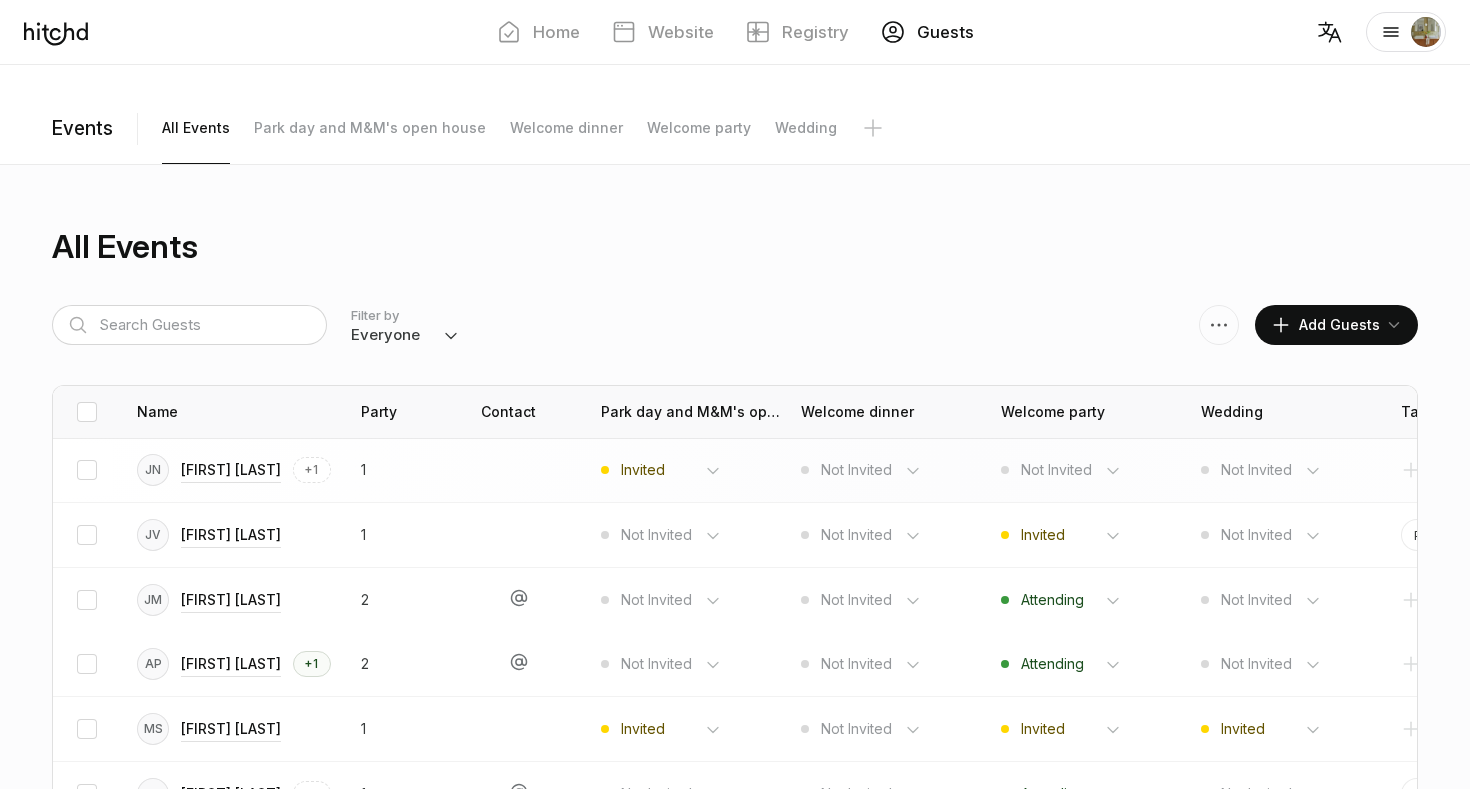 click on "Invited
Attending
Declined
Not Invited" at bounding box center [671, 470] 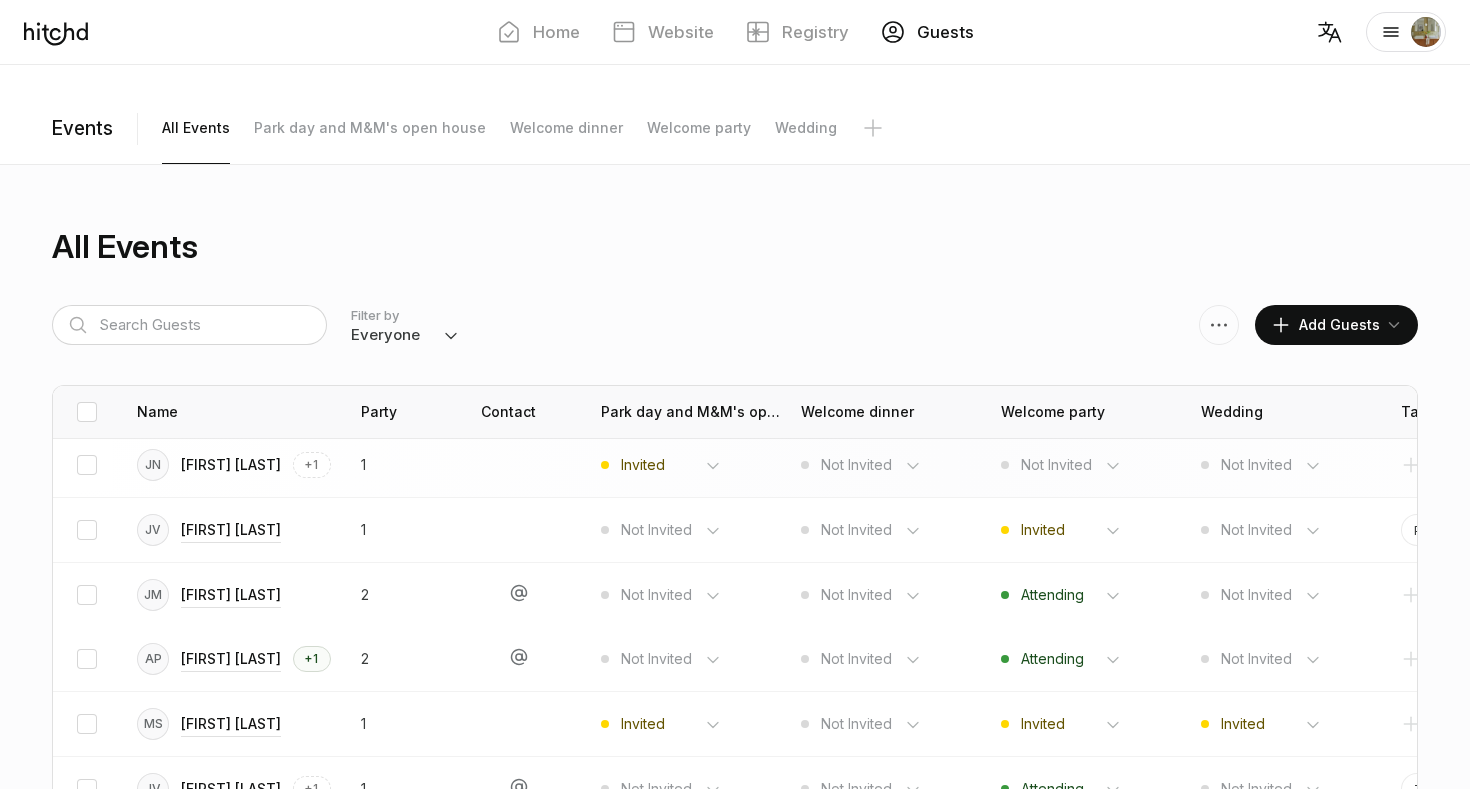 scroll, scrollTop: 5, scrollLeft: 0, axis: vertical 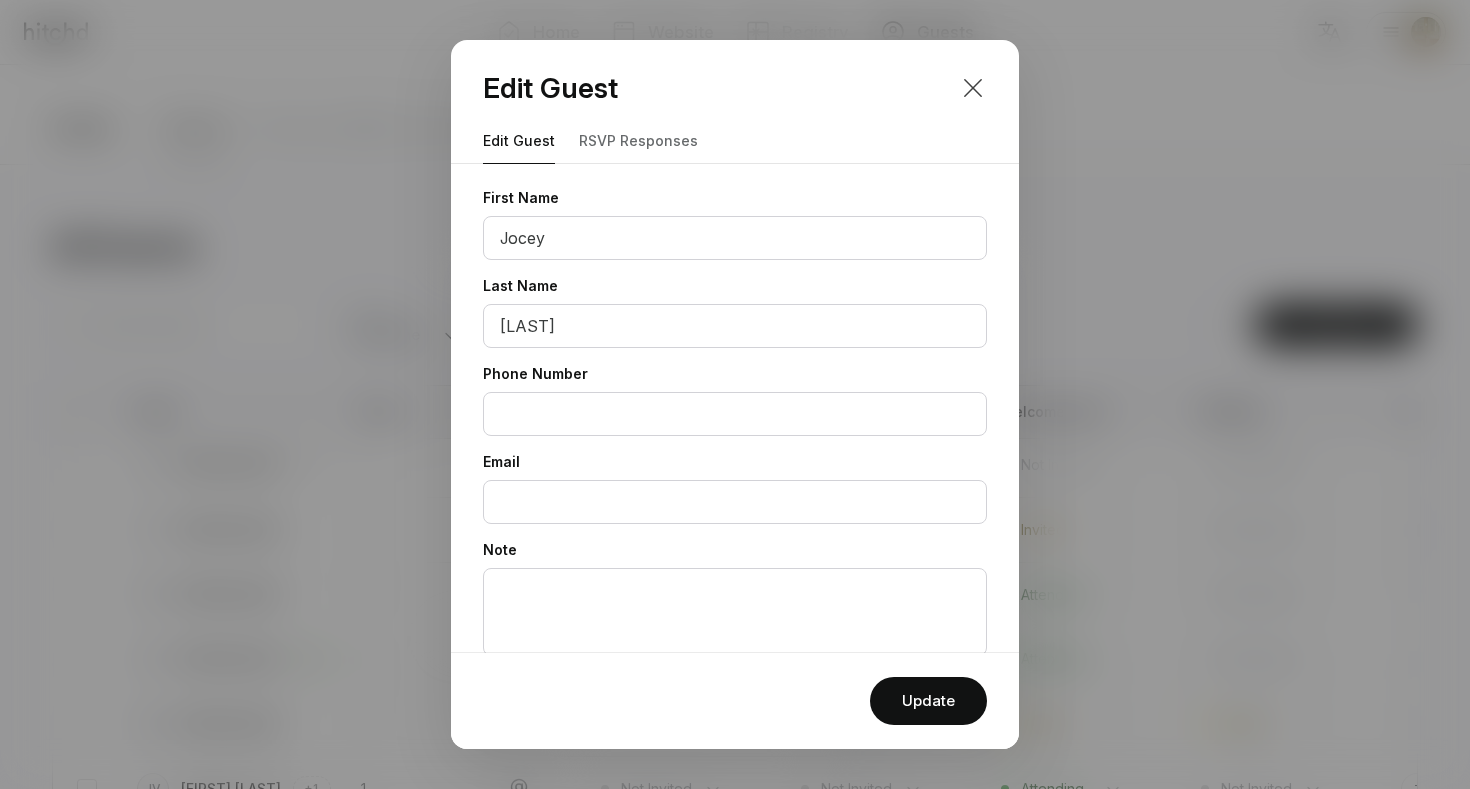 click at bounding box center (973, 88) 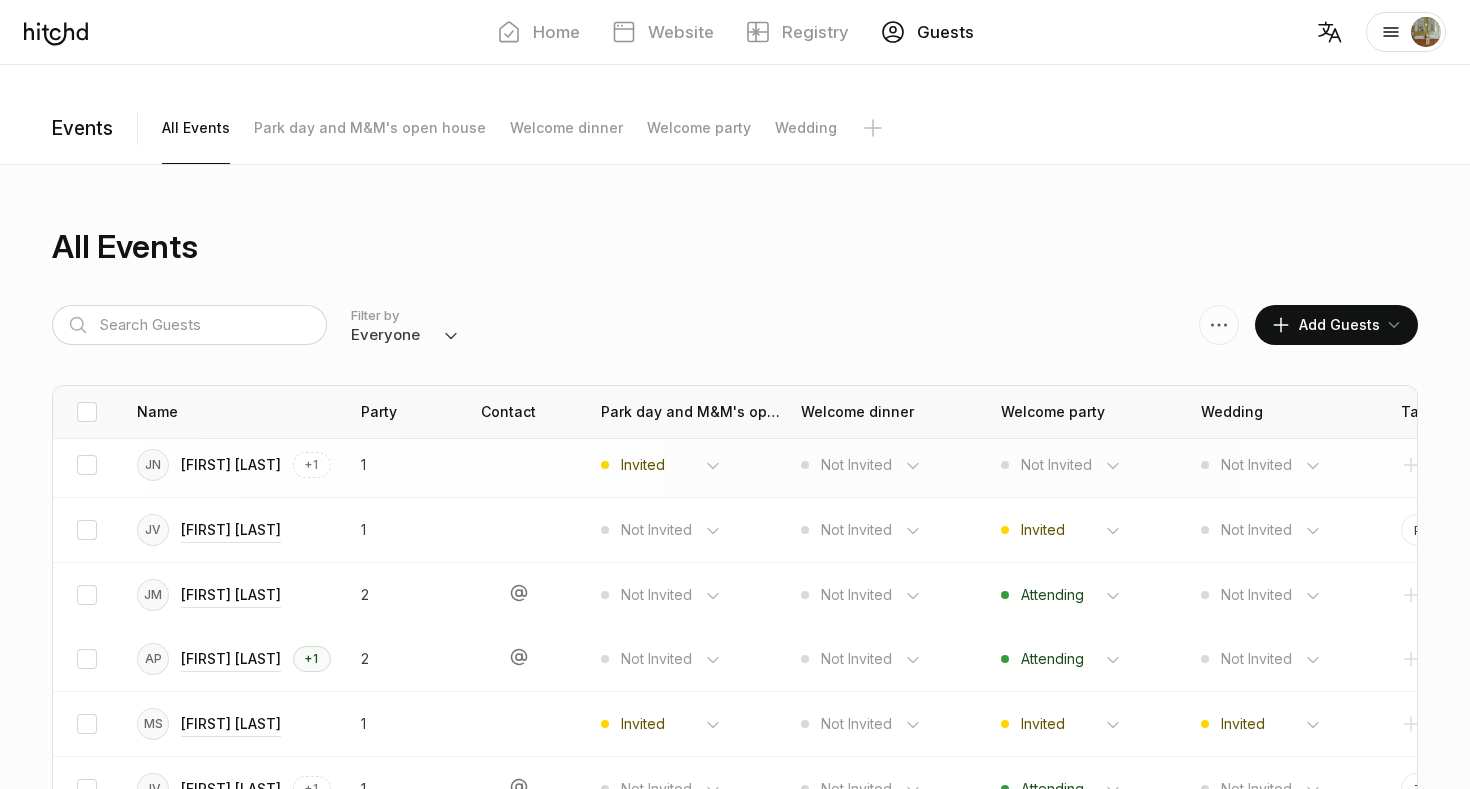 click on "[FIRST] [LAST]" at bounding box center [231, 465] 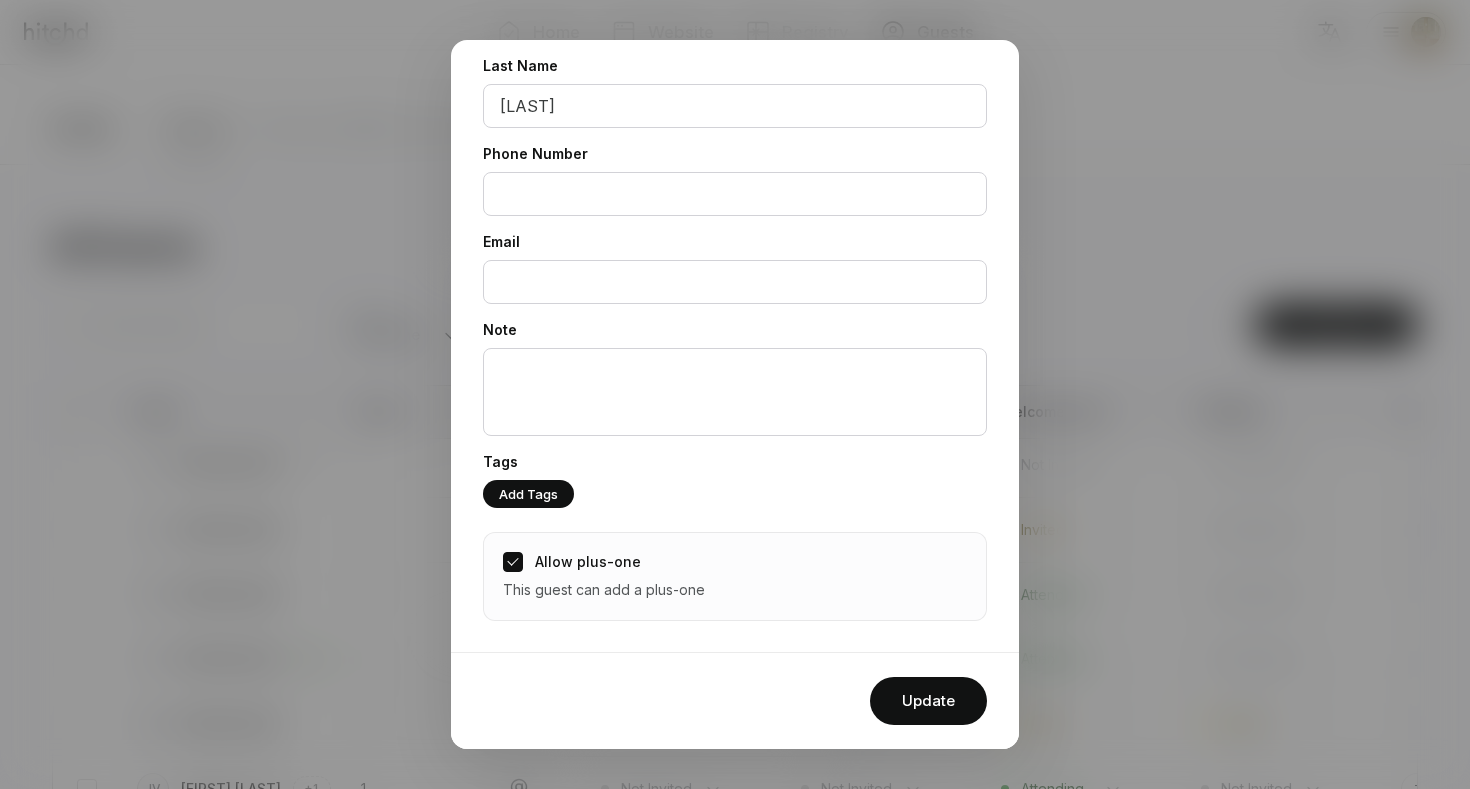 scroll, scrollTop: 220, scrollLeft: 0, axis: vertical 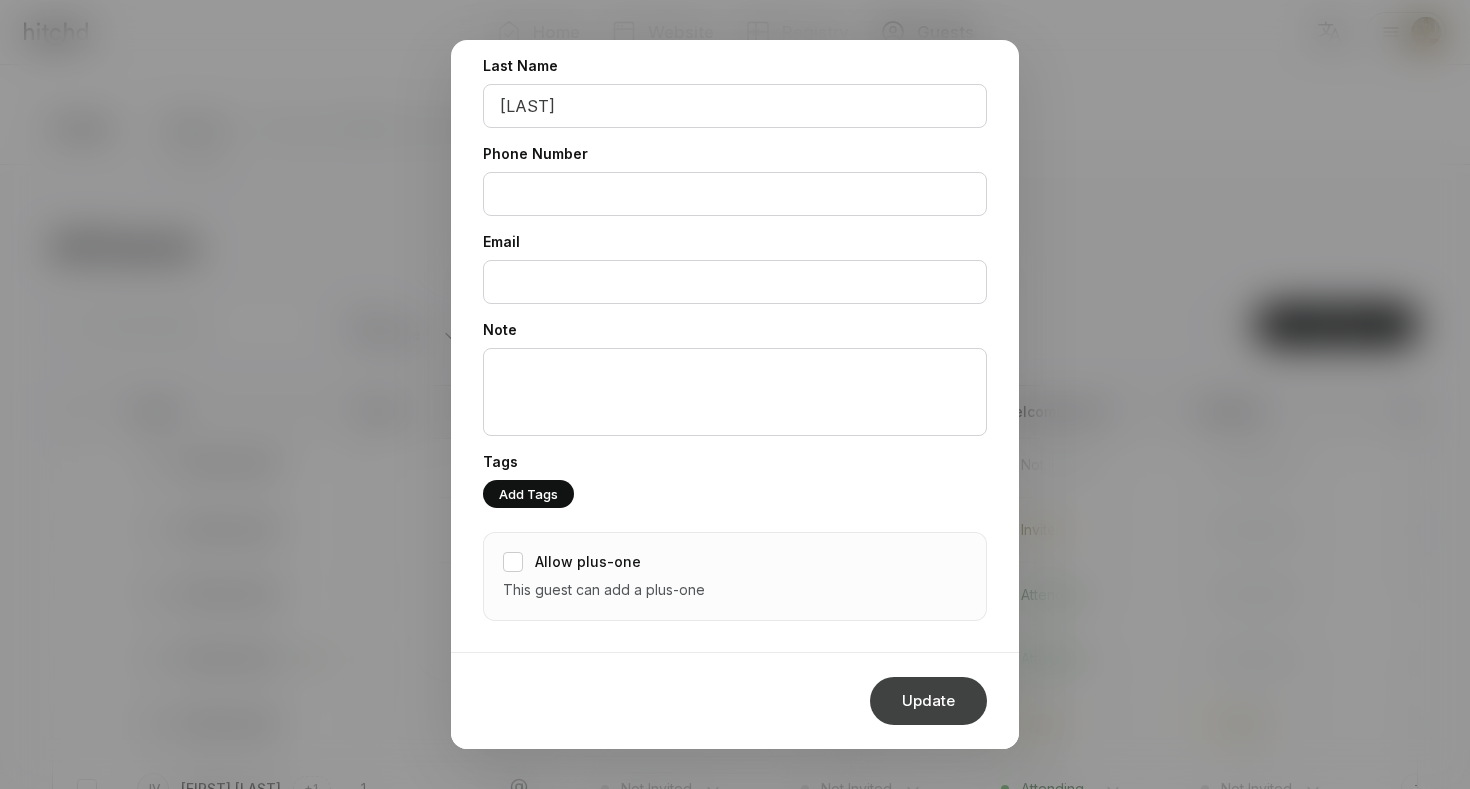click on "Update" at bounding box center [928, 701] 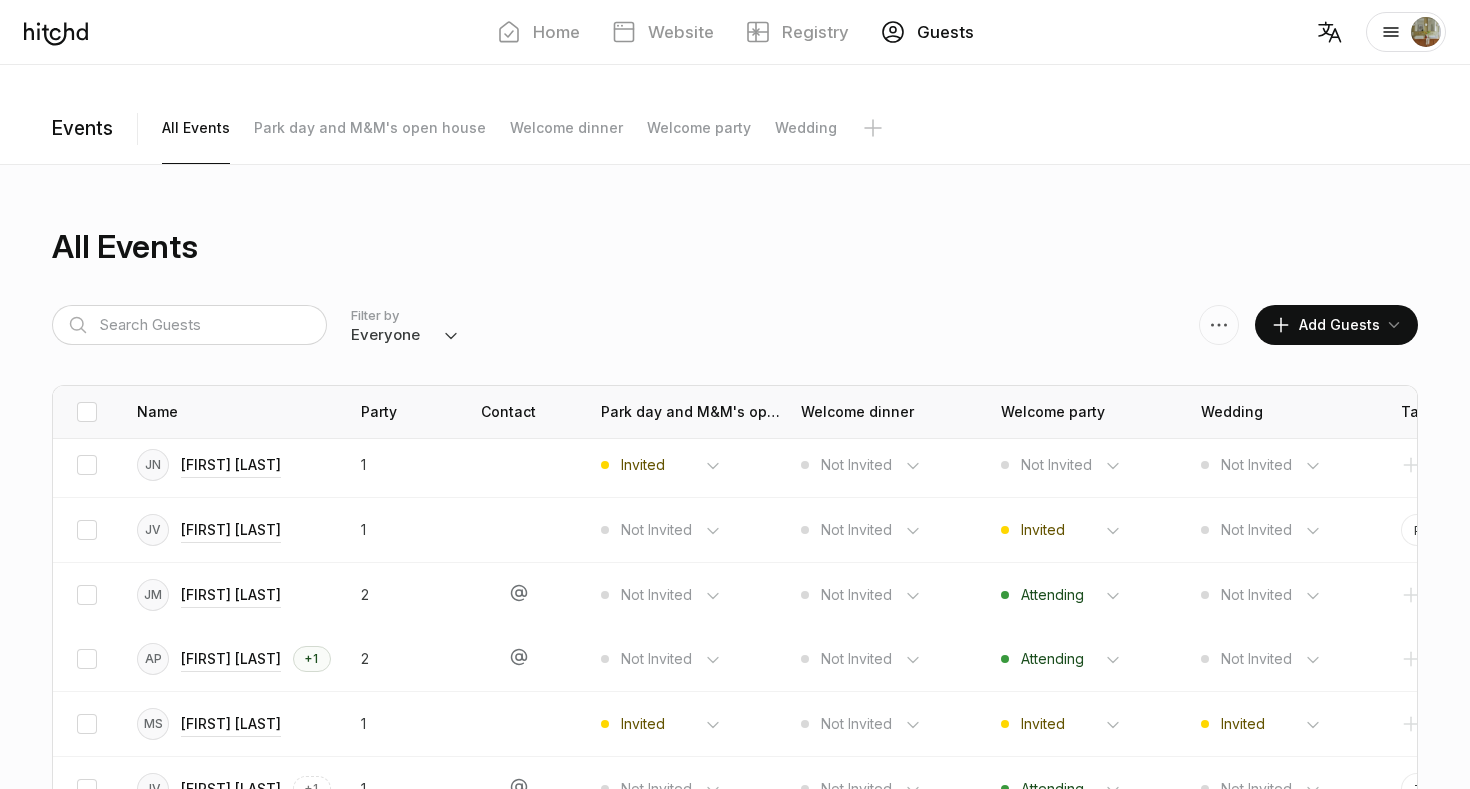 click on "Add Guests" at bounding box center [1325, 325] 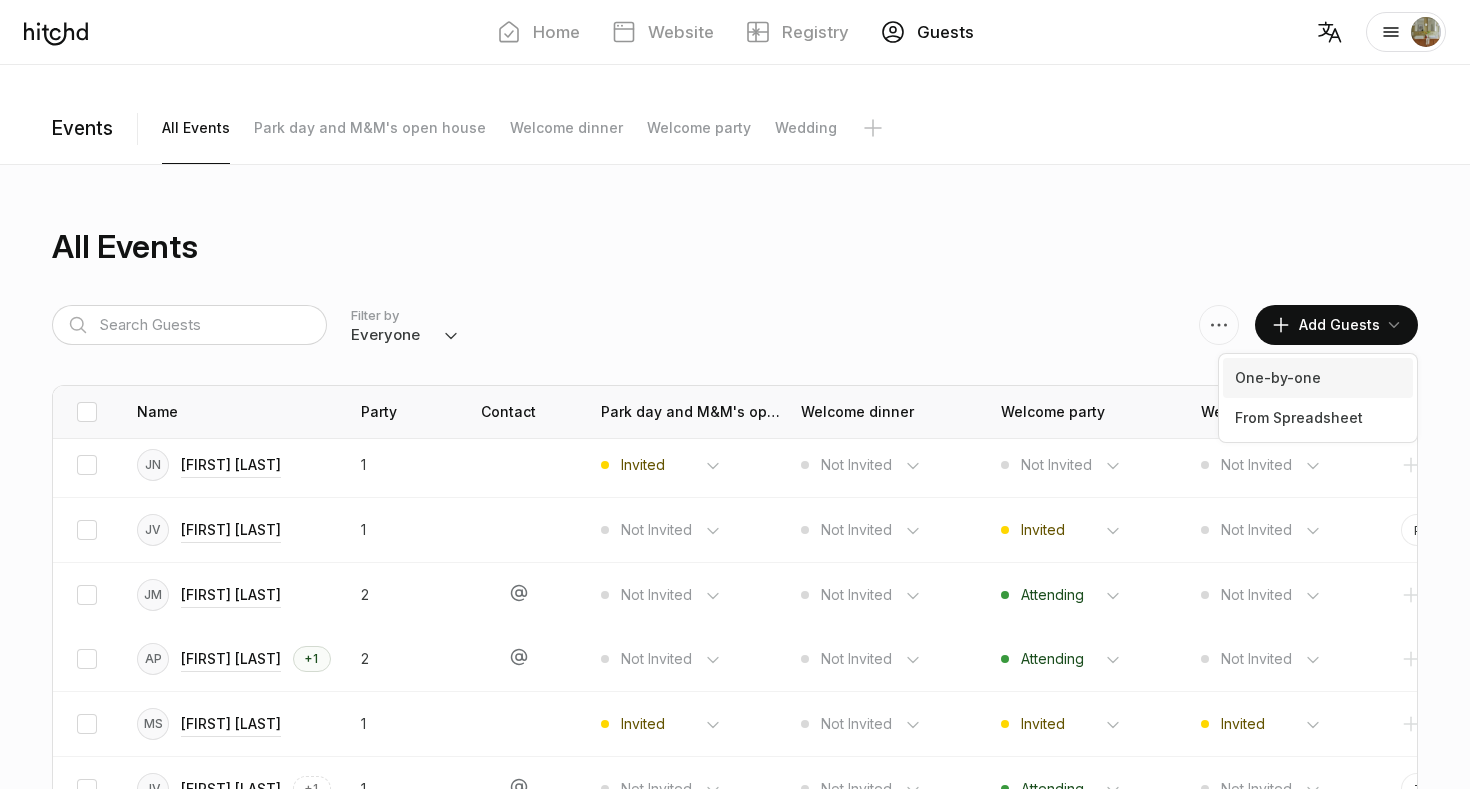 click on "One-by-one" at bounding box center (1318, 378) 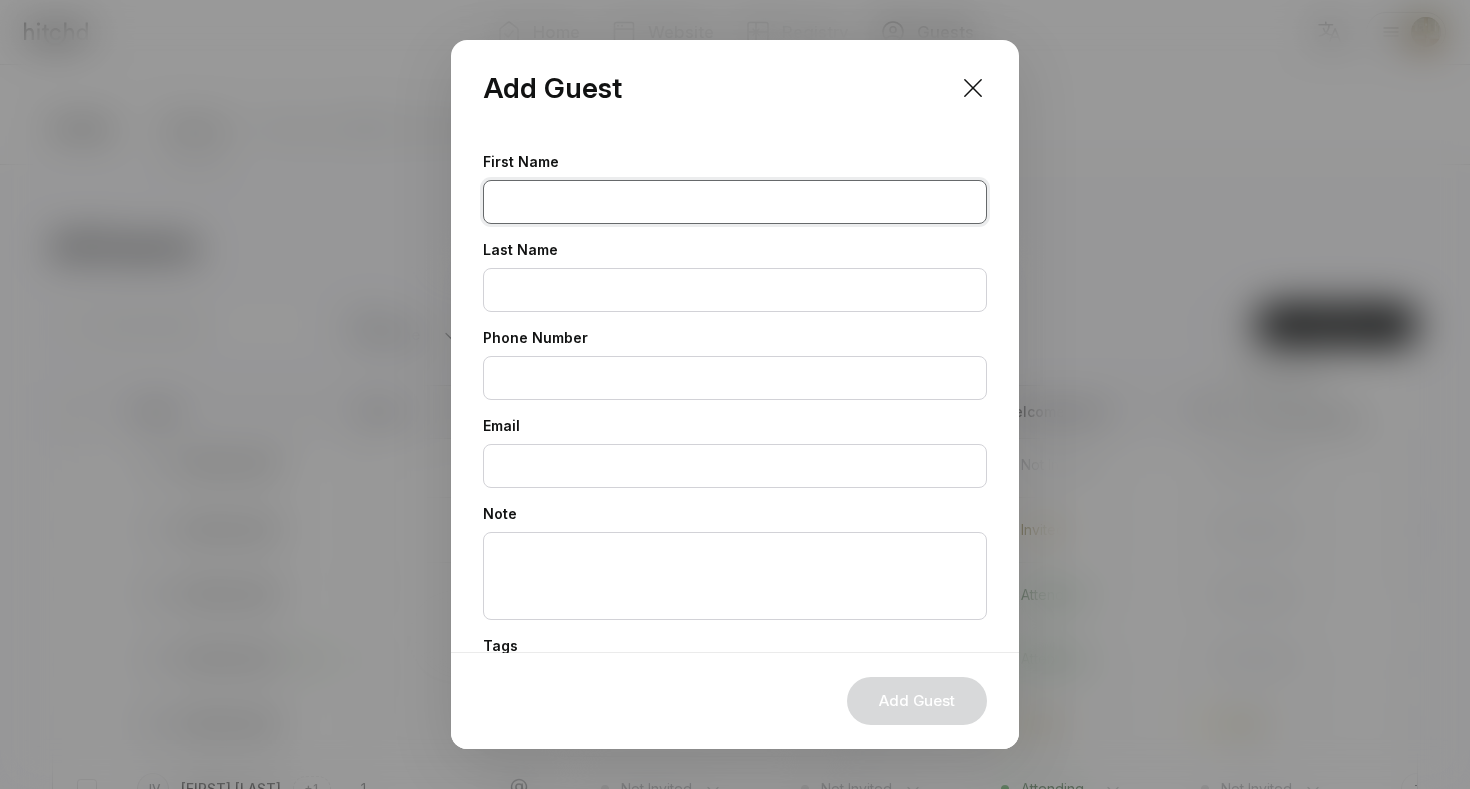click at bounding box center (735, 202) 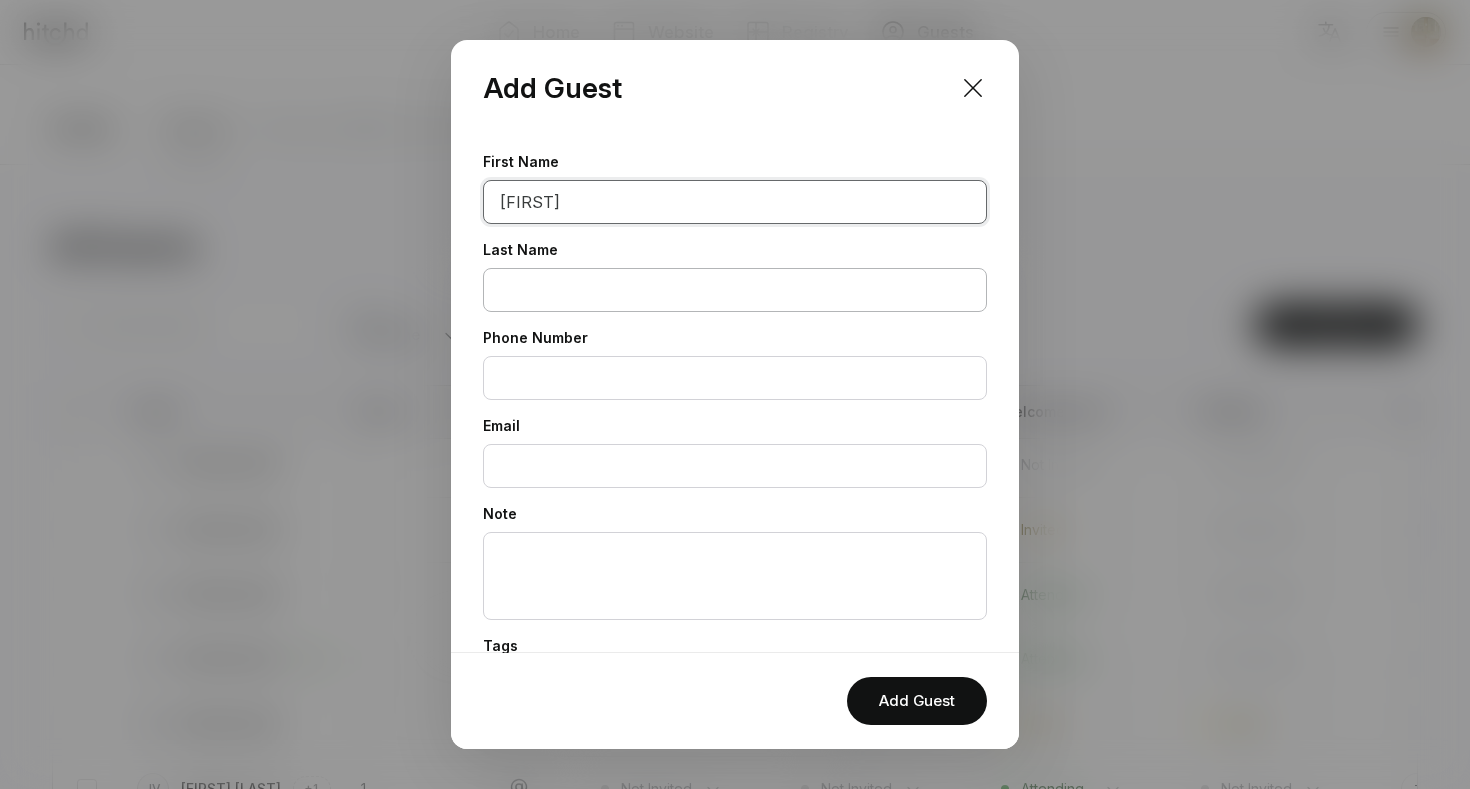 type on "[FIRST]" 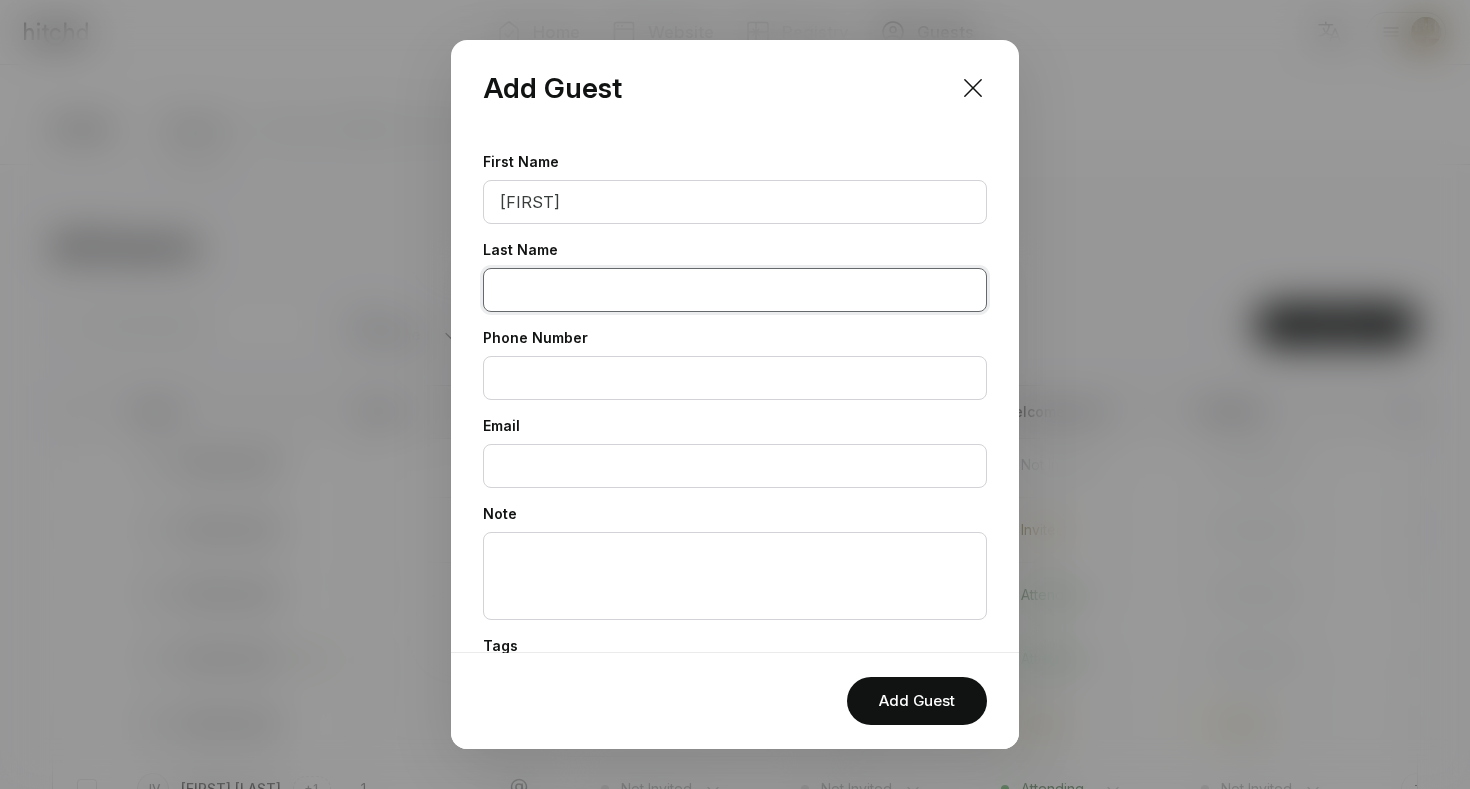 click at bounding box center (735, 290) 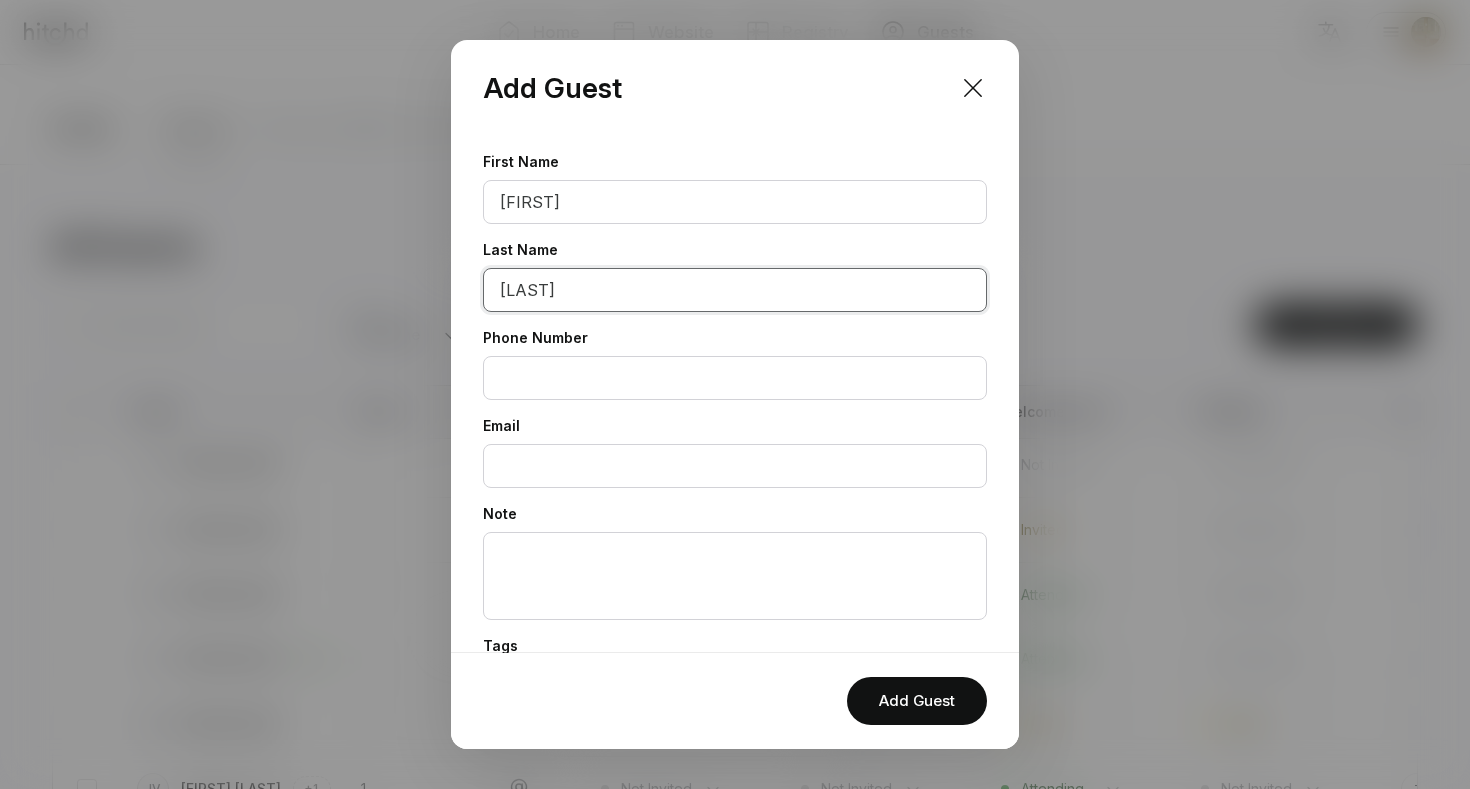scroll, scrollTop: 184, scrollLeft: 0, axis: vertical 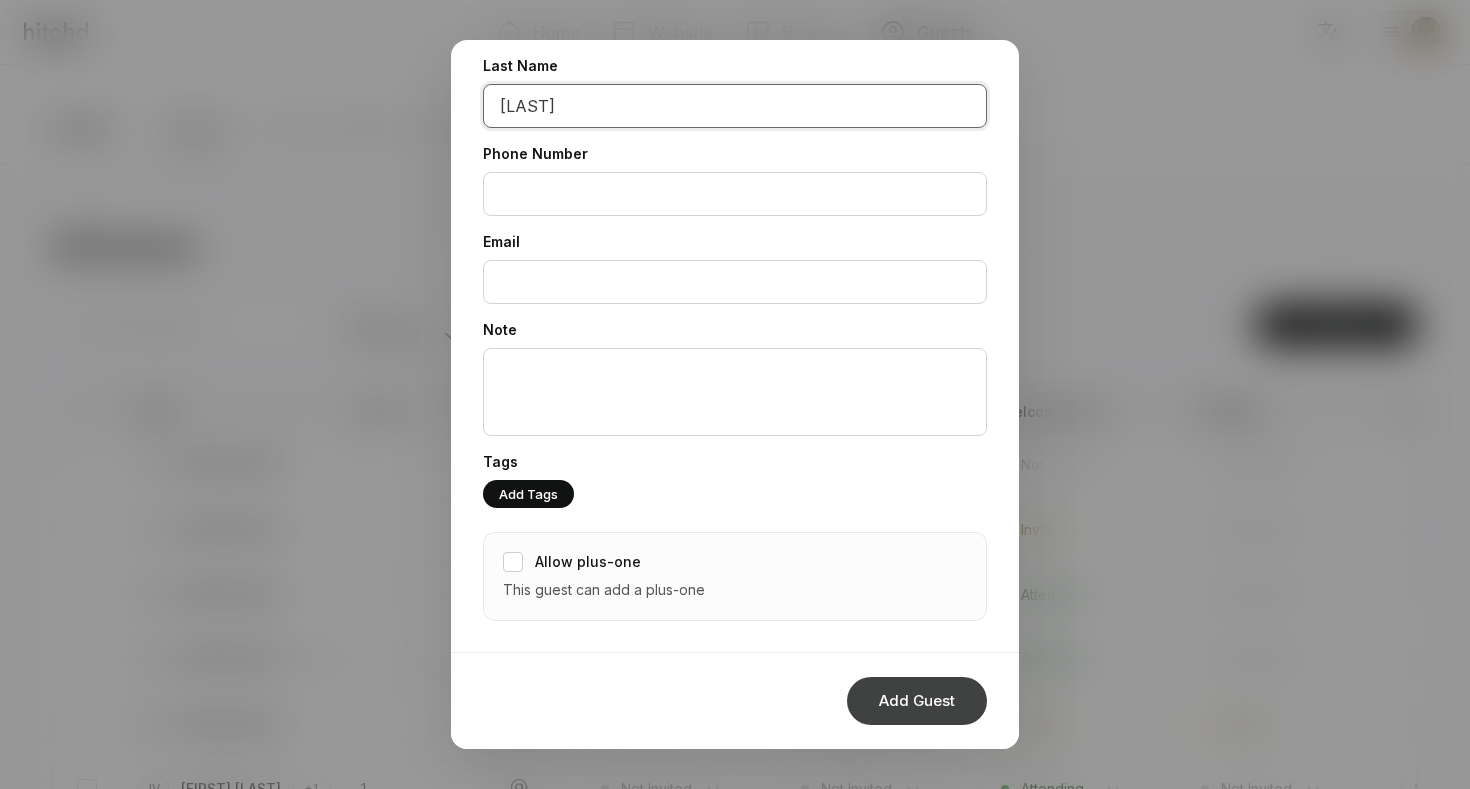 type on "[LAST]" 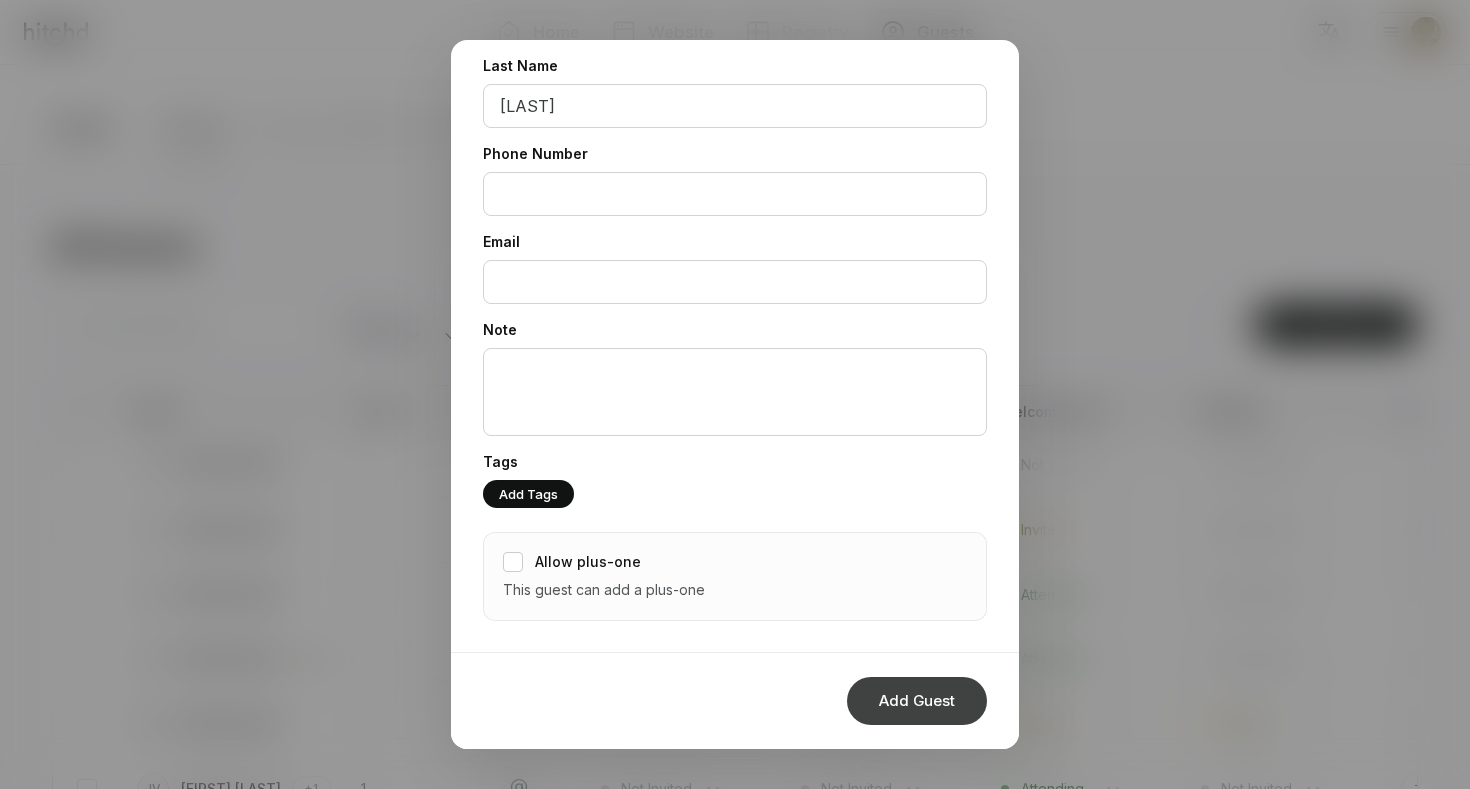 click on "Add Guest" at bounding box center [917, 701] 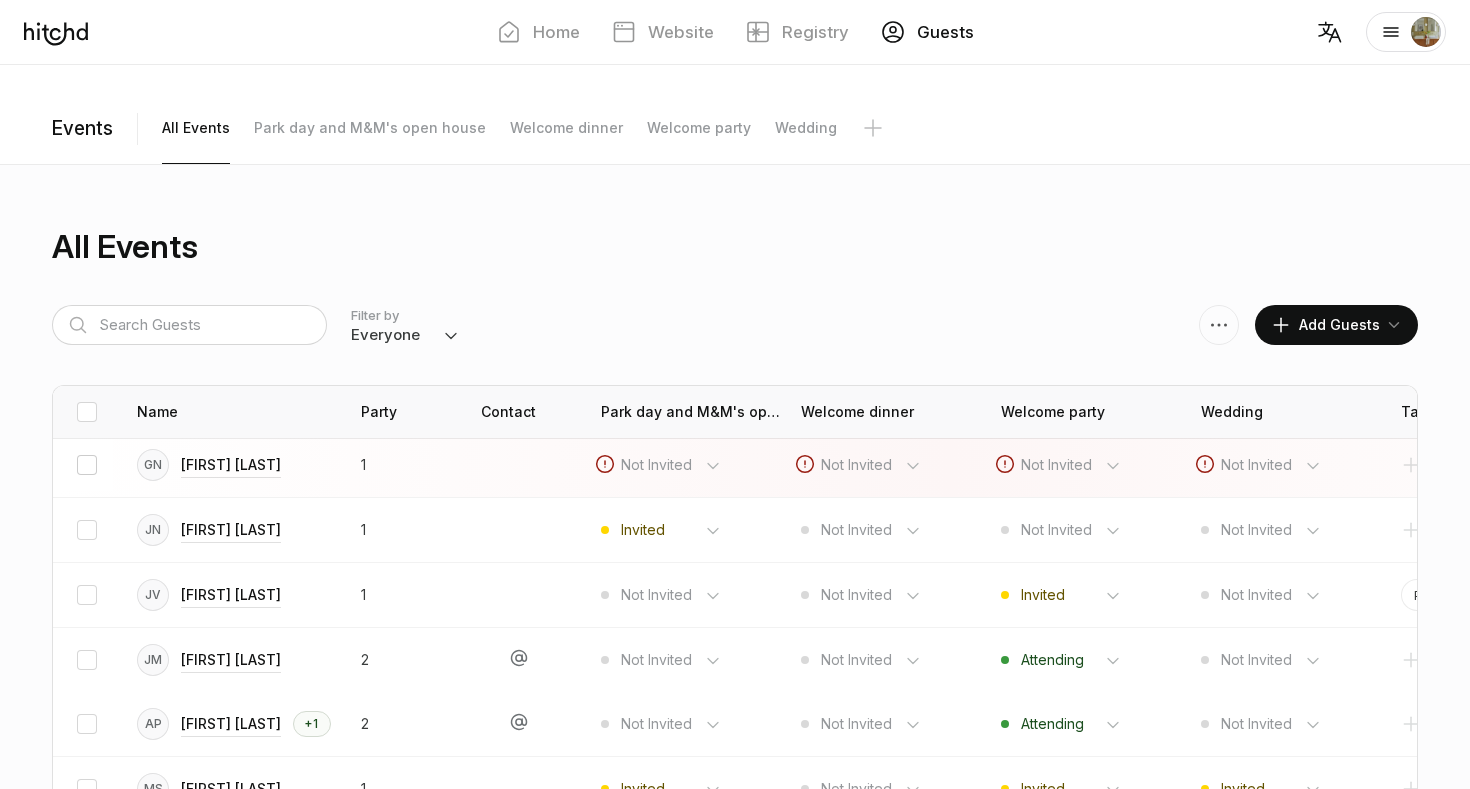click at bounding box center [87, 465] 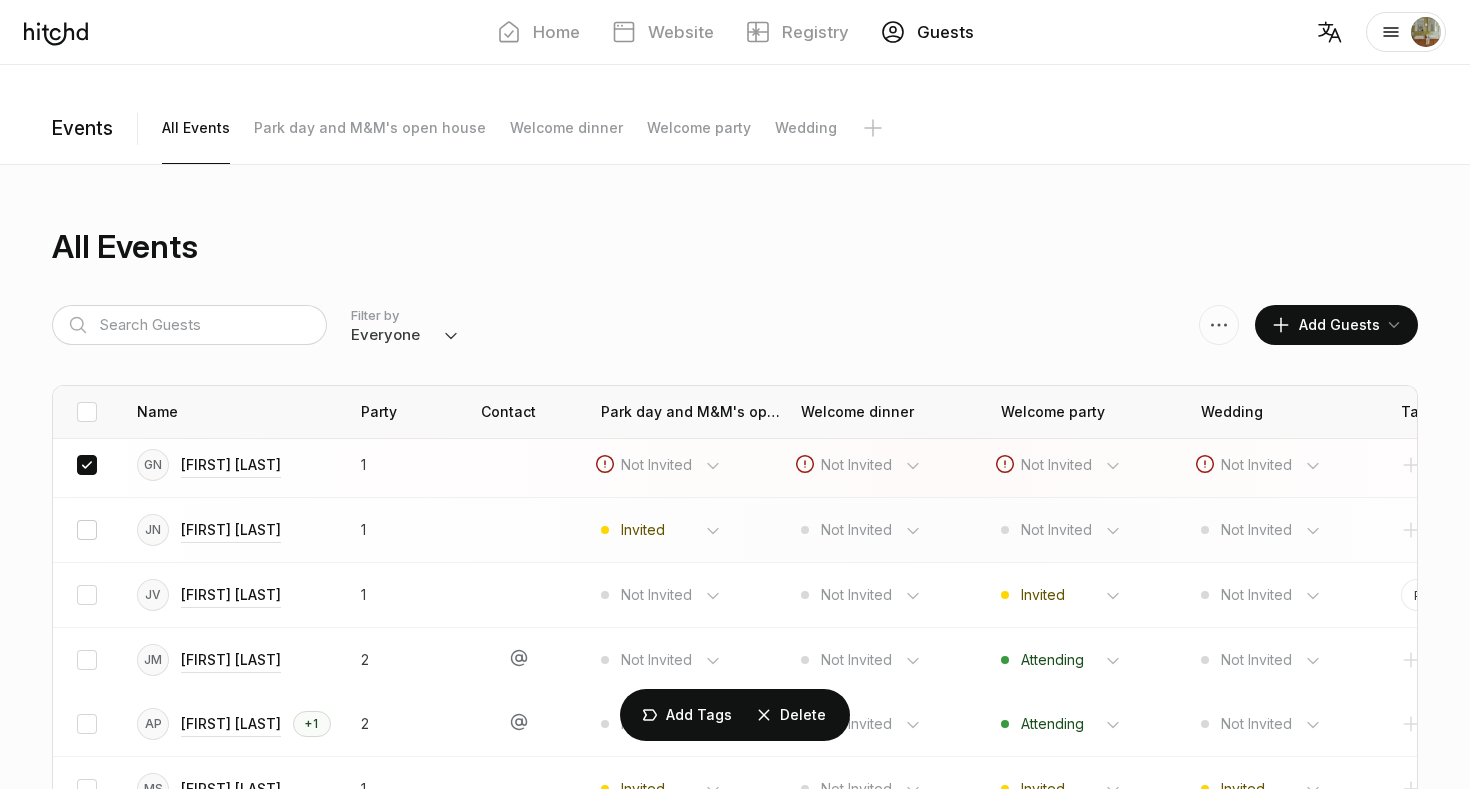 click at bounding box center [87, 530] 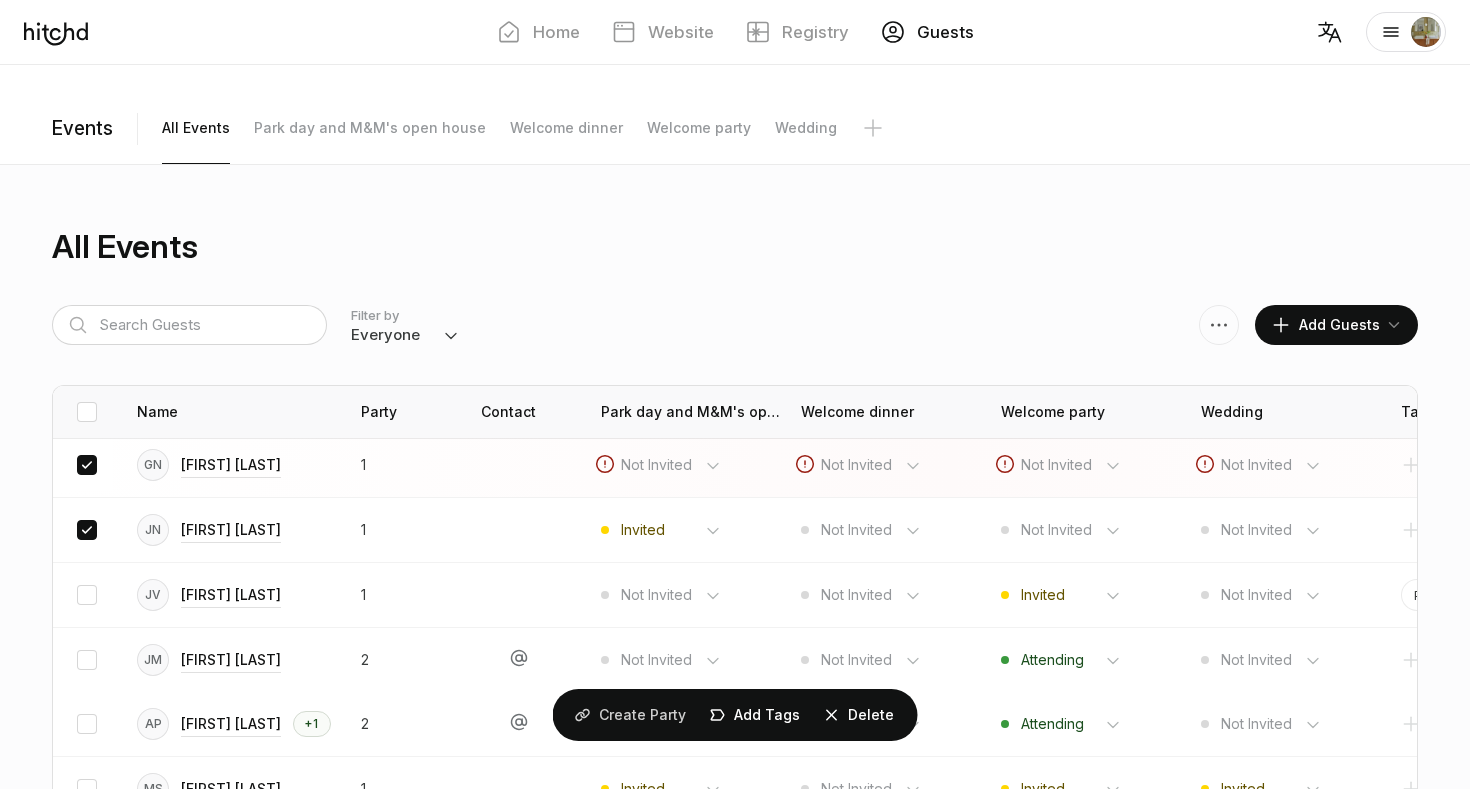 click on "Create Party" at bounding box center [642, 715] 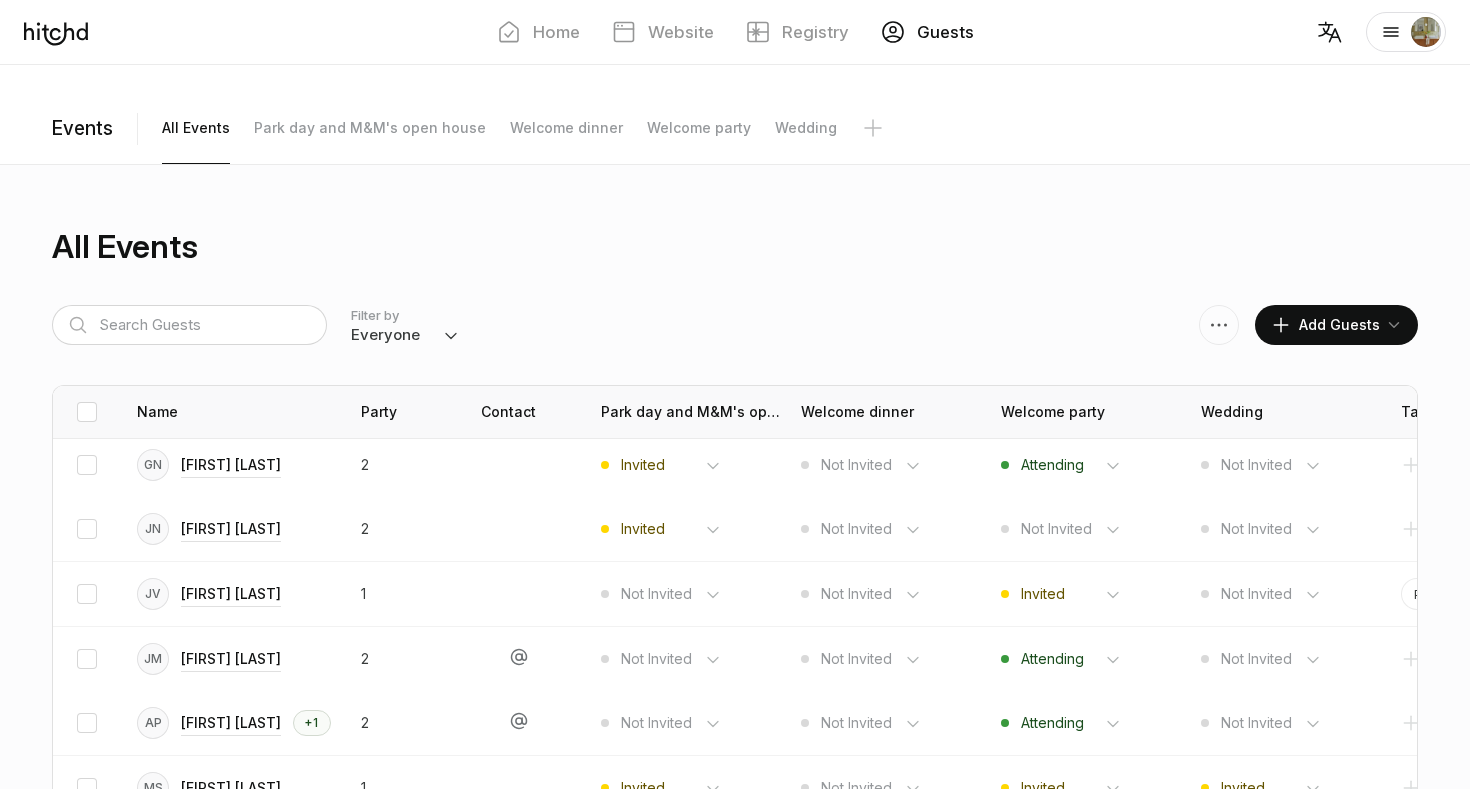 click on "Invited
Attending
Declined
Not Invited" at bounding box center (671, 465) 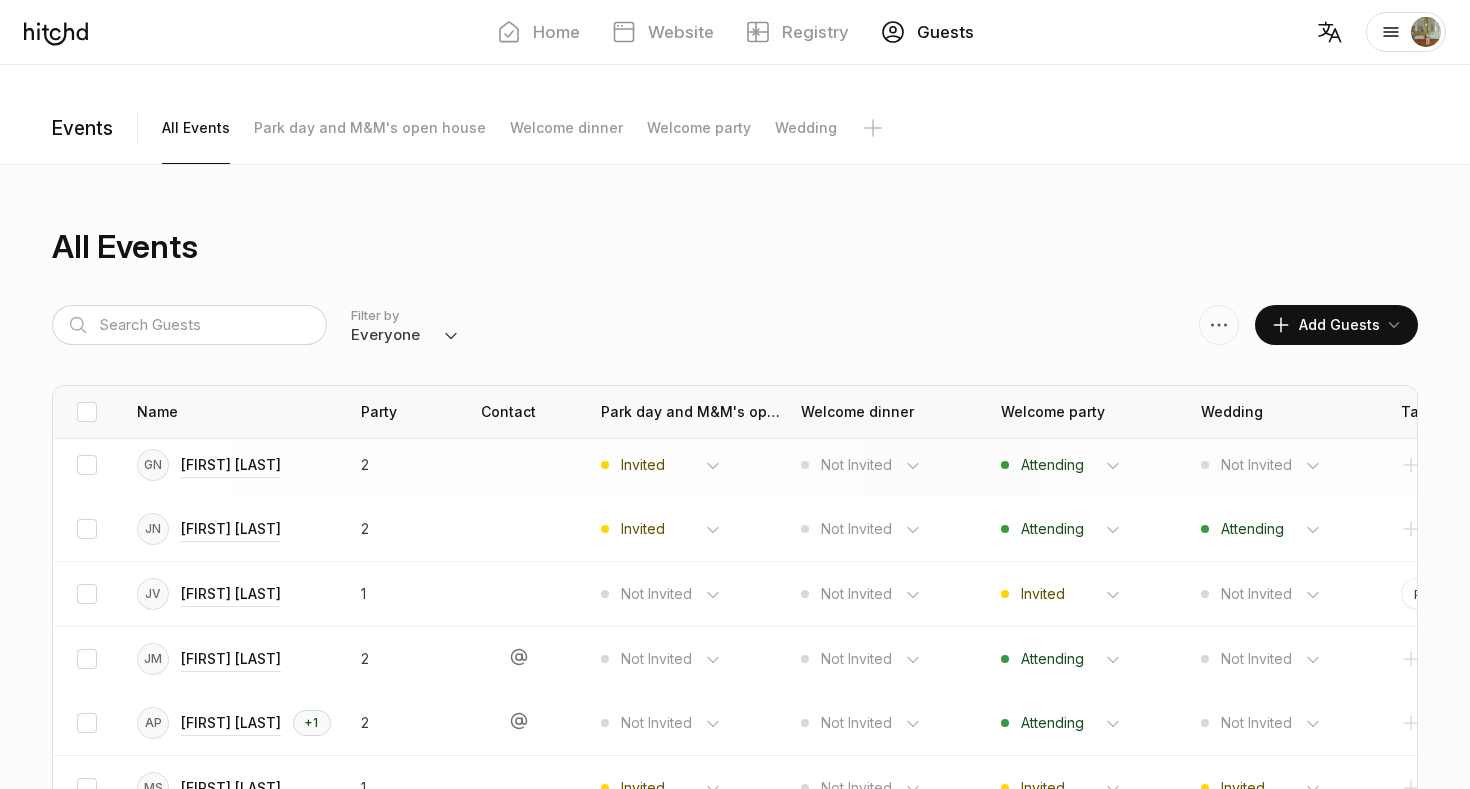 click on "Invited
Attending
Declined
Not Invited" at bounding box center [671, 465] 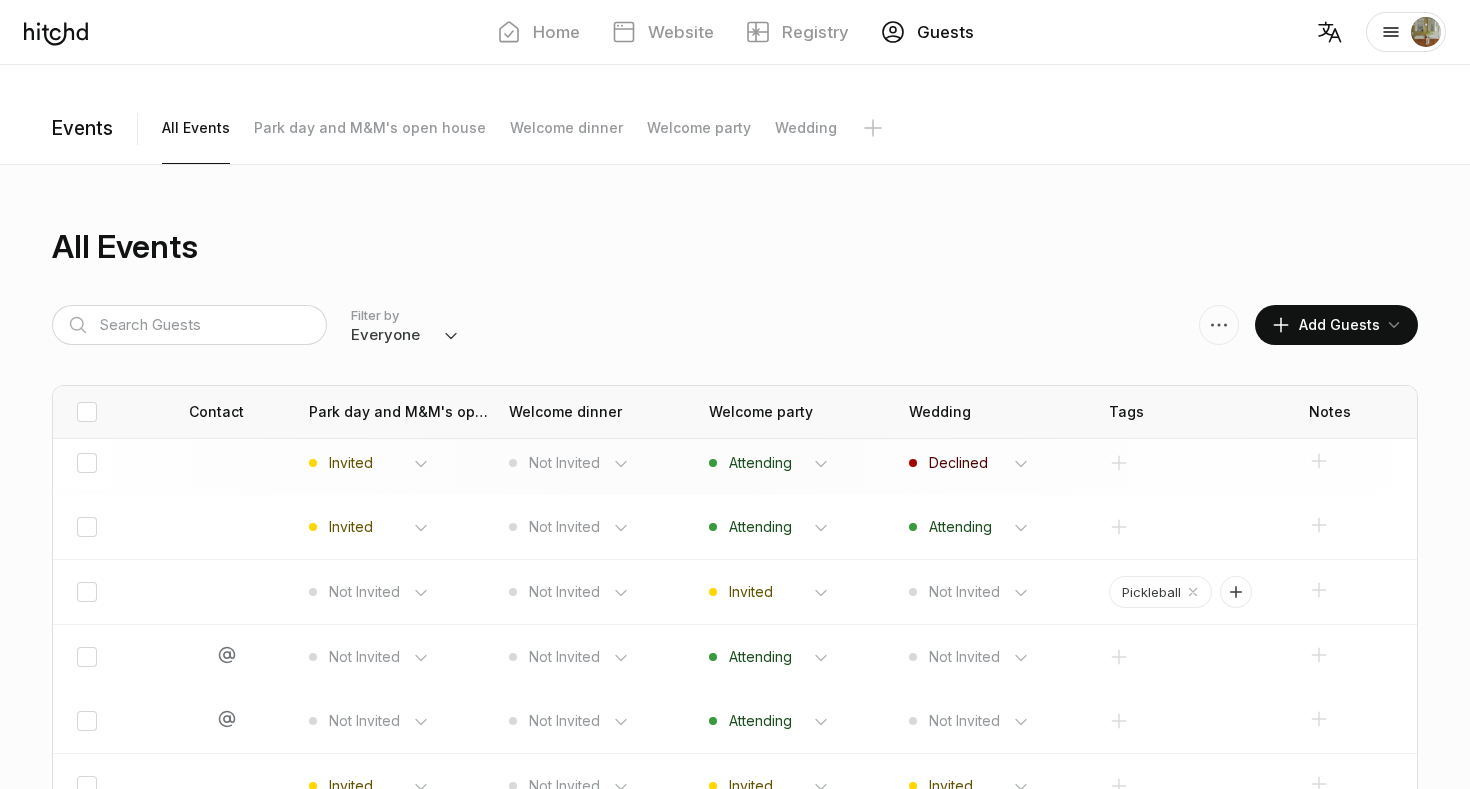 scroll, scrollTop: 7, scrollLeft: 308, axis: both 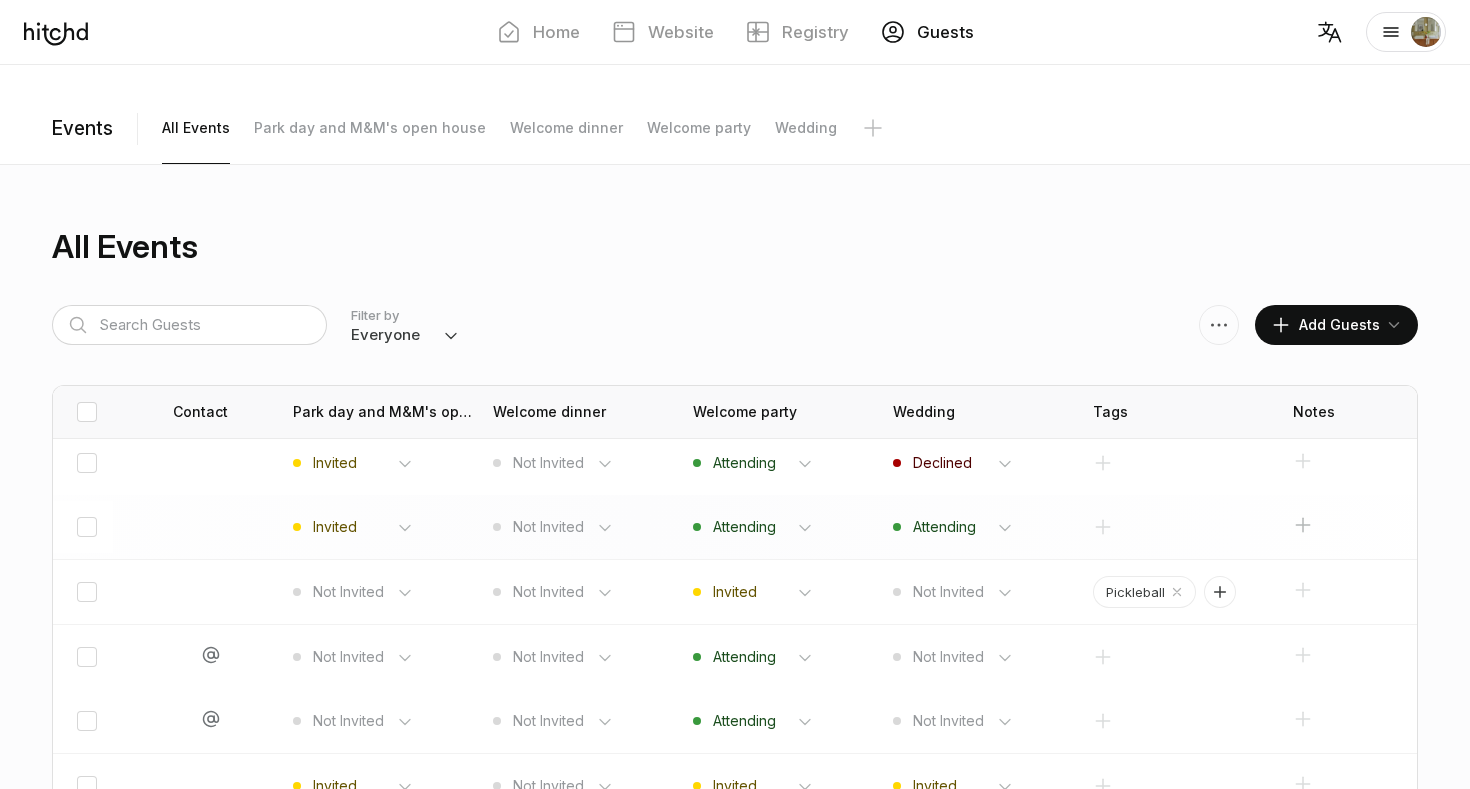 click at bounding box center [1303, 461] 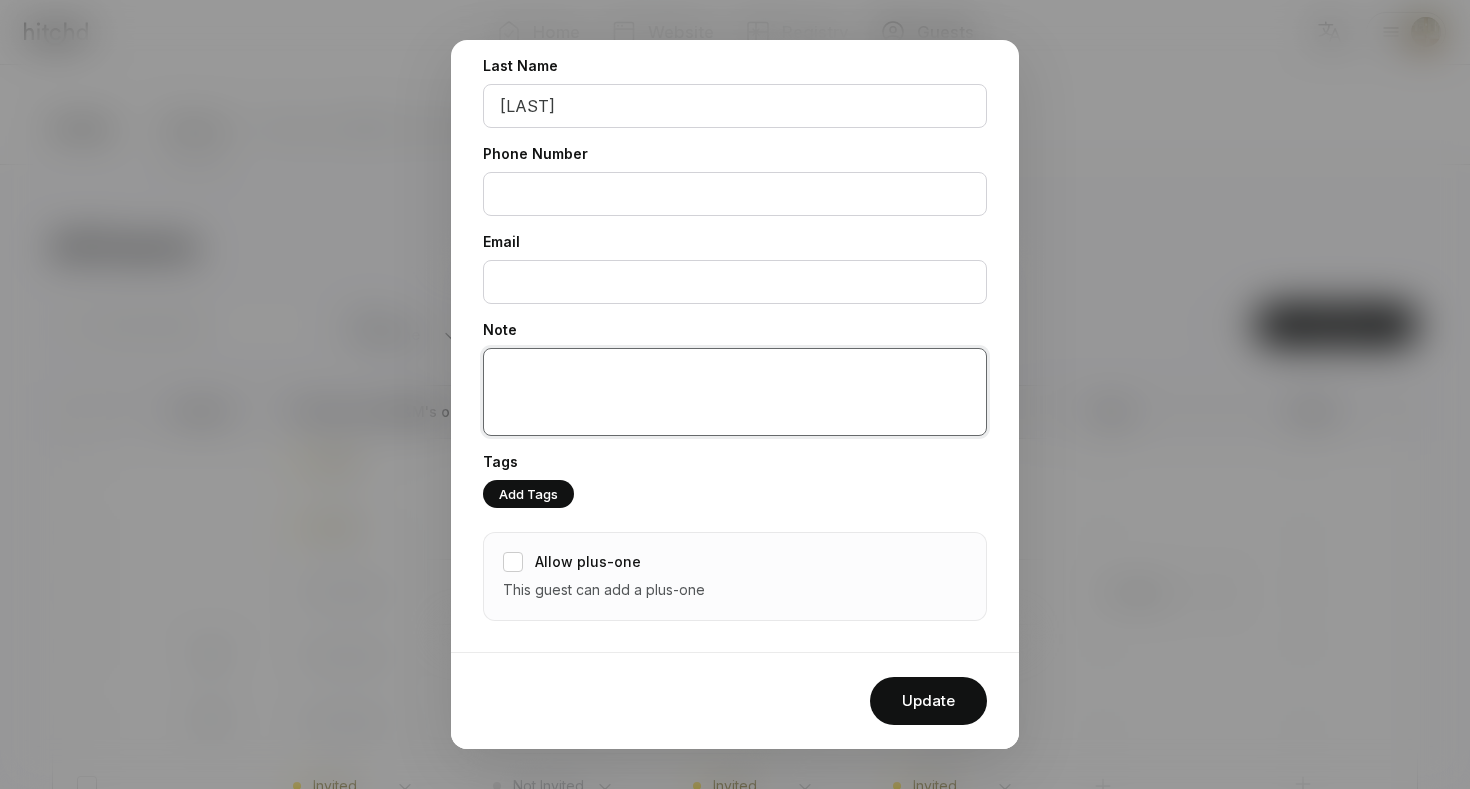 click at bounding box center [735, 392] 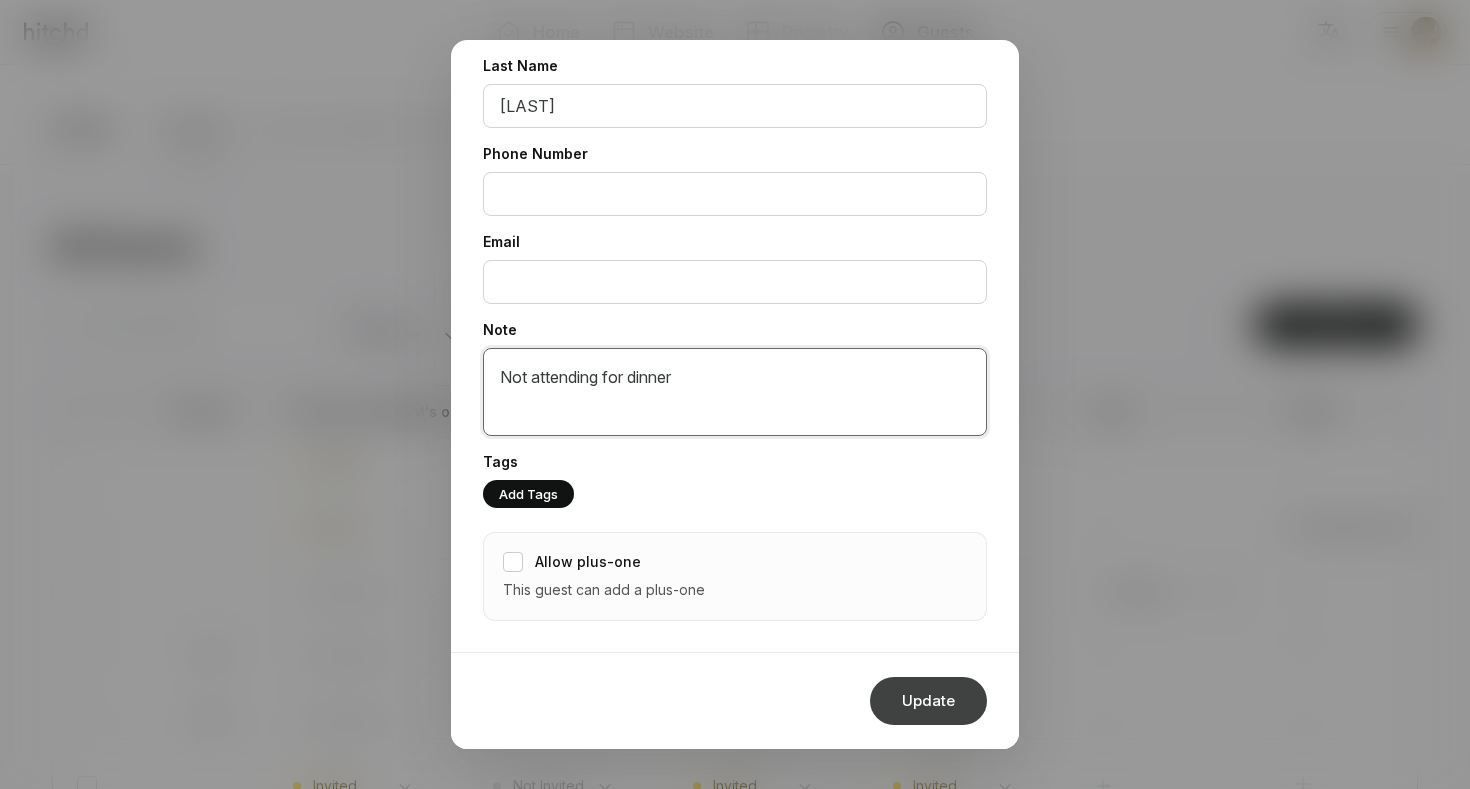 type on "Not attending for dinner" 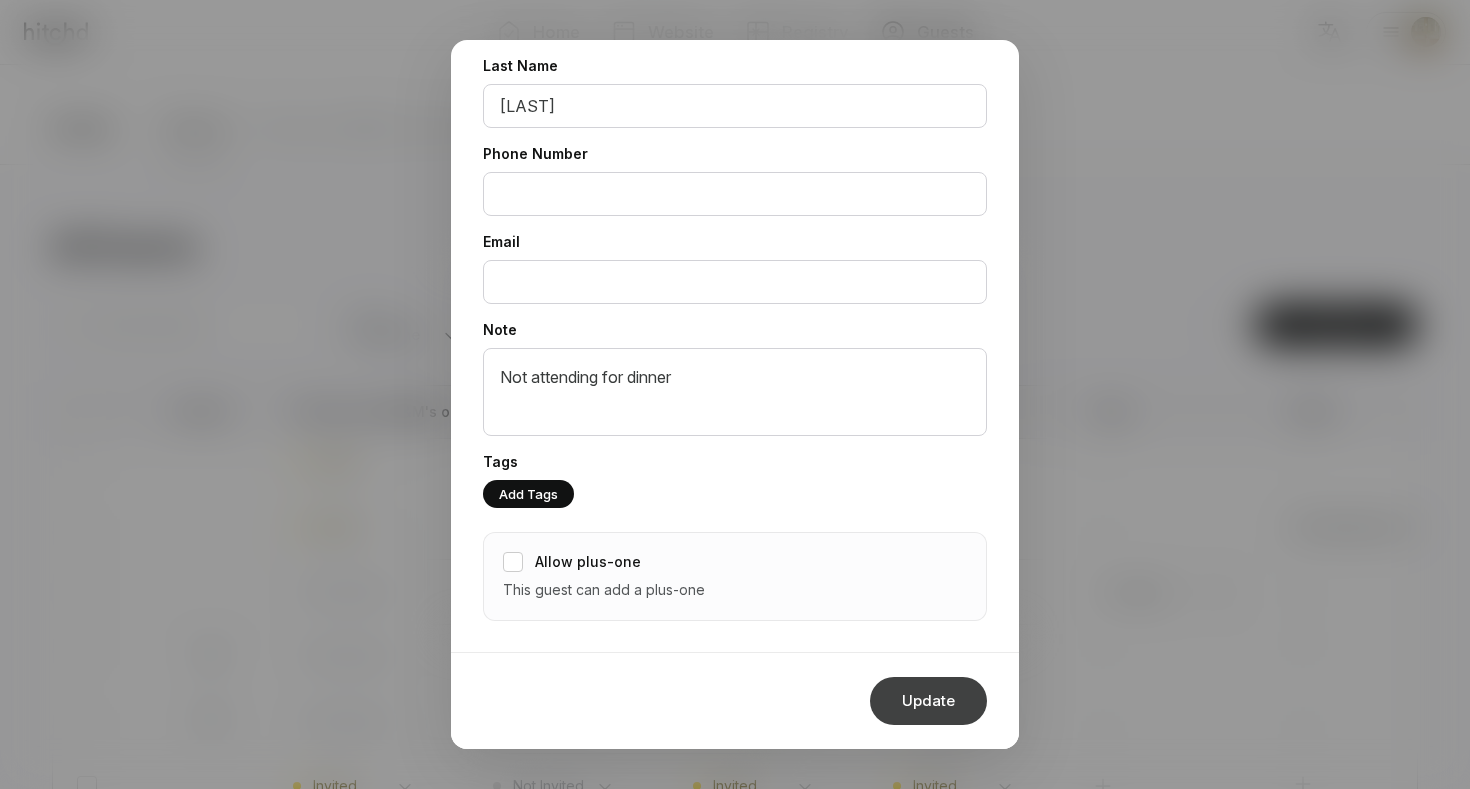 click on "Update" at bounding box center (928, 701) 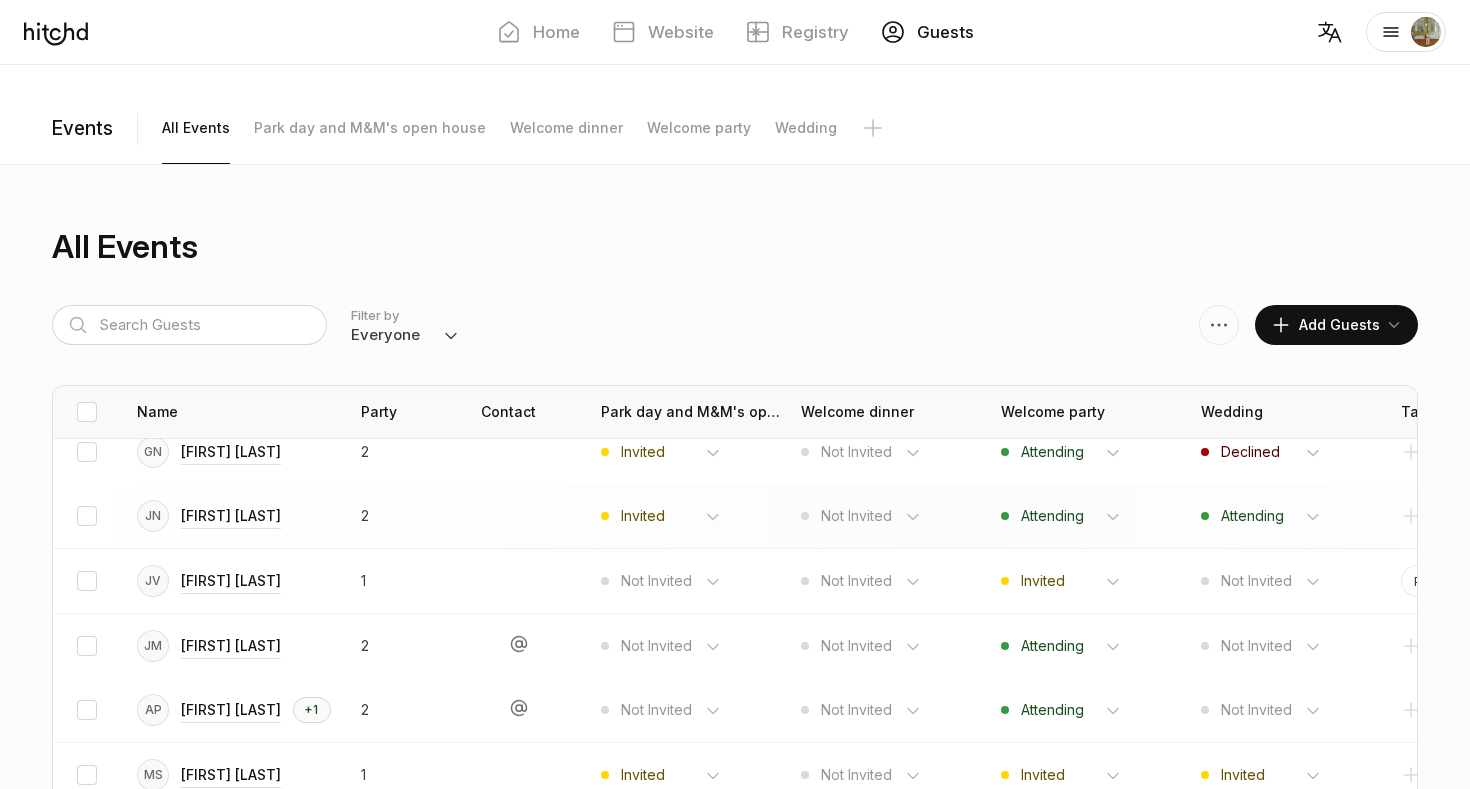 scroll, scrollTop: 18, scrollLeft: 0, axis: vertical 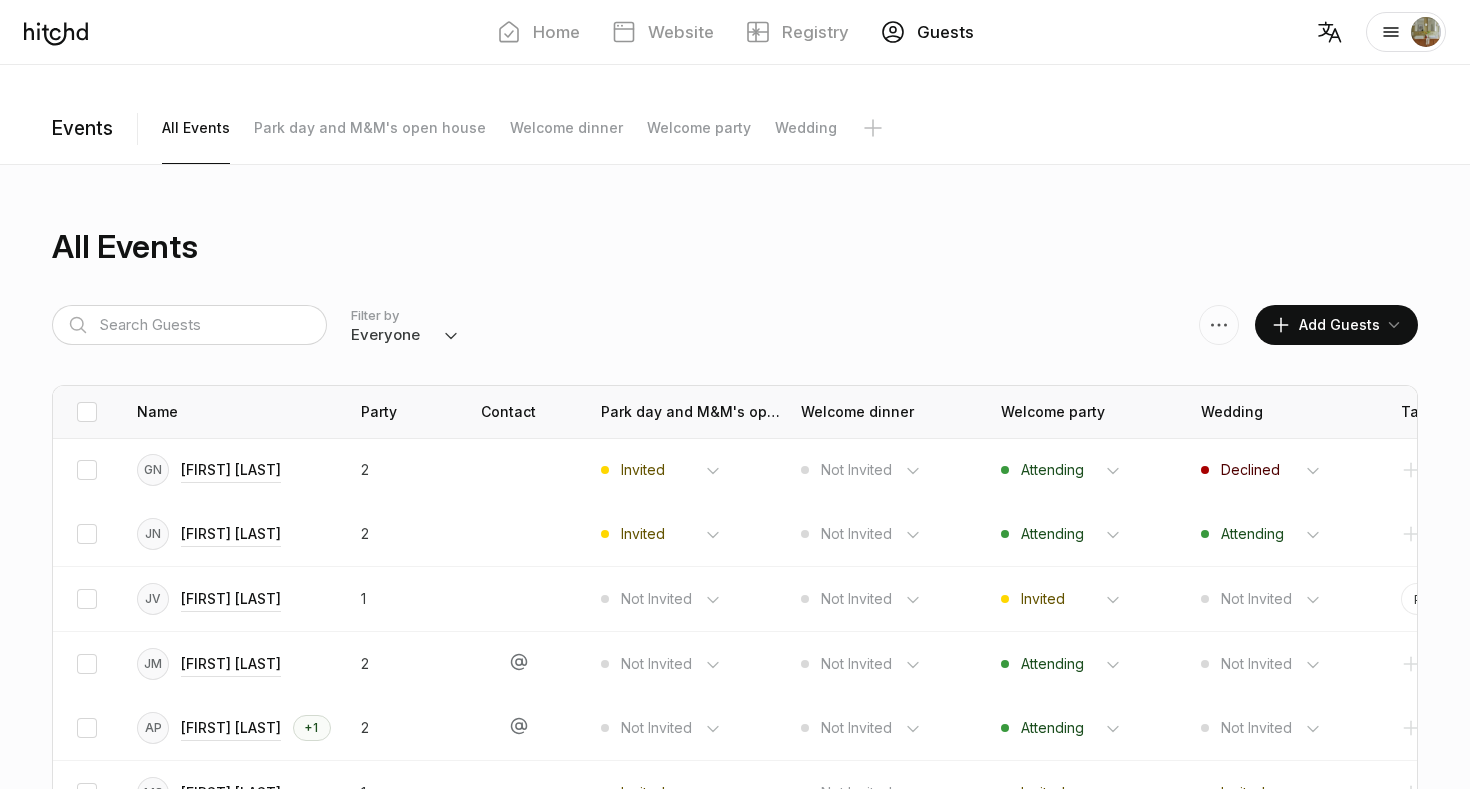 click on "All Events" at bounding box center [735, 247] 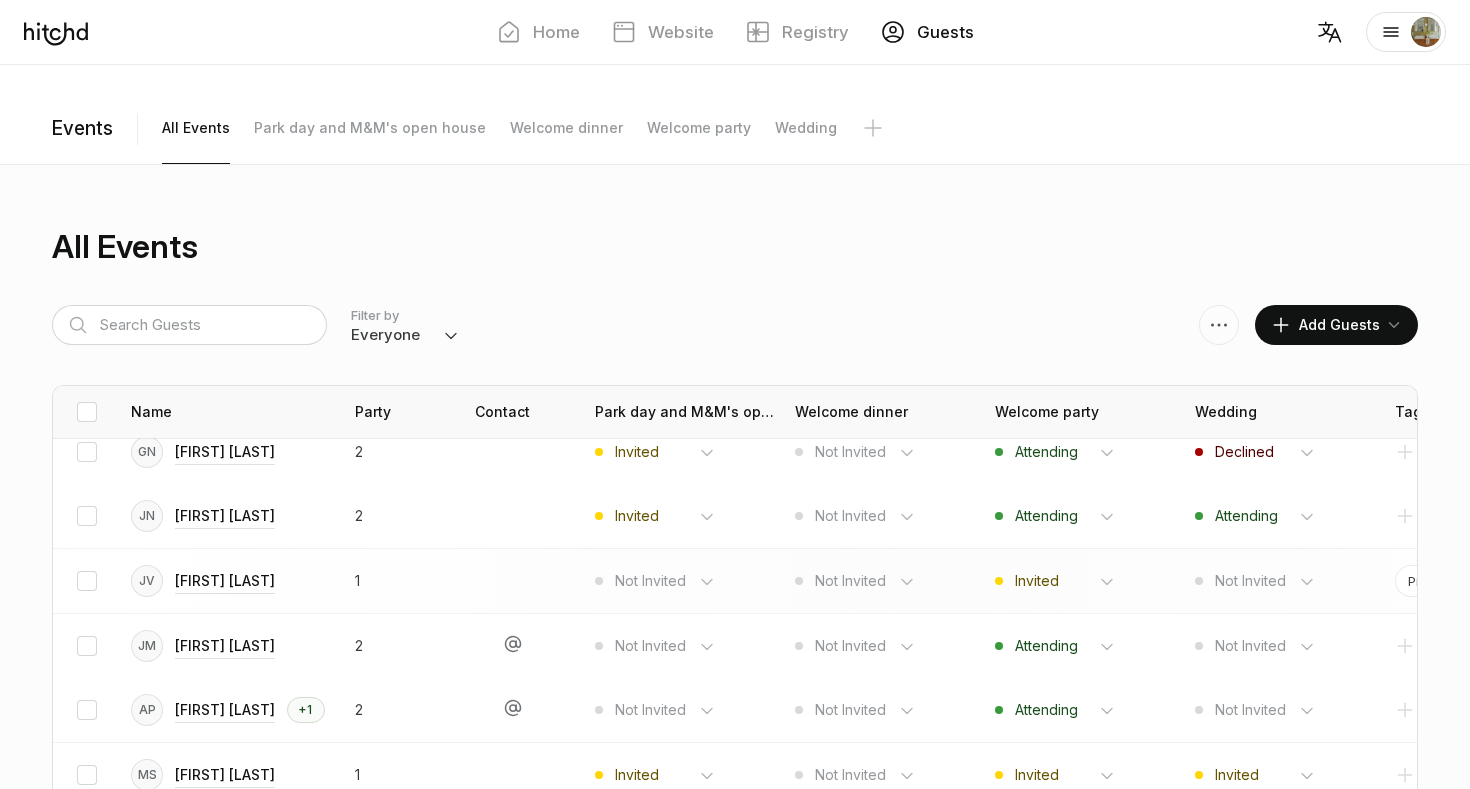 scroll, scrollTop: 18, scrollLeft: 6, axis: both 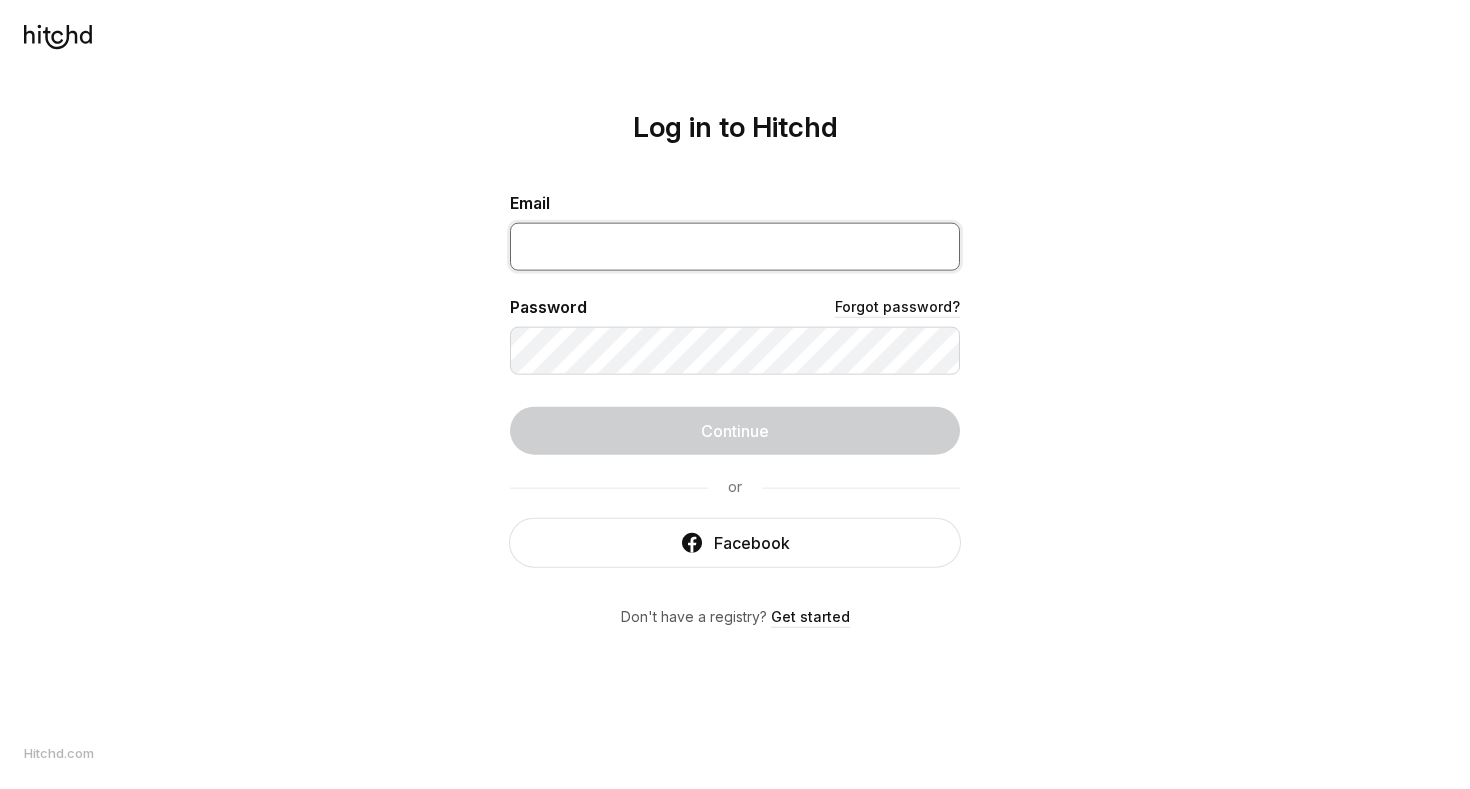 click at bounding box center (735, 246) 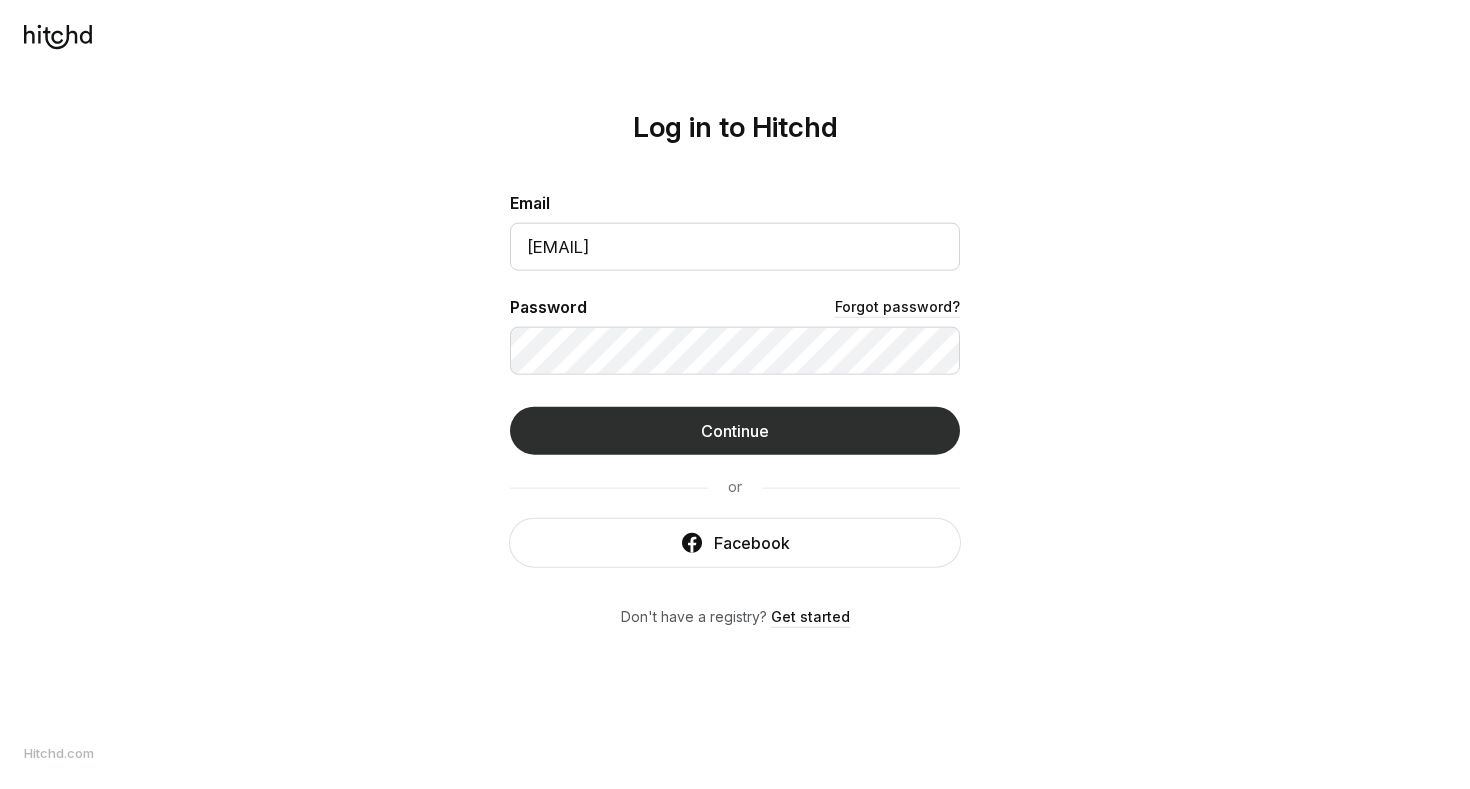 click on "Continue" at bounding box center (735, 430) 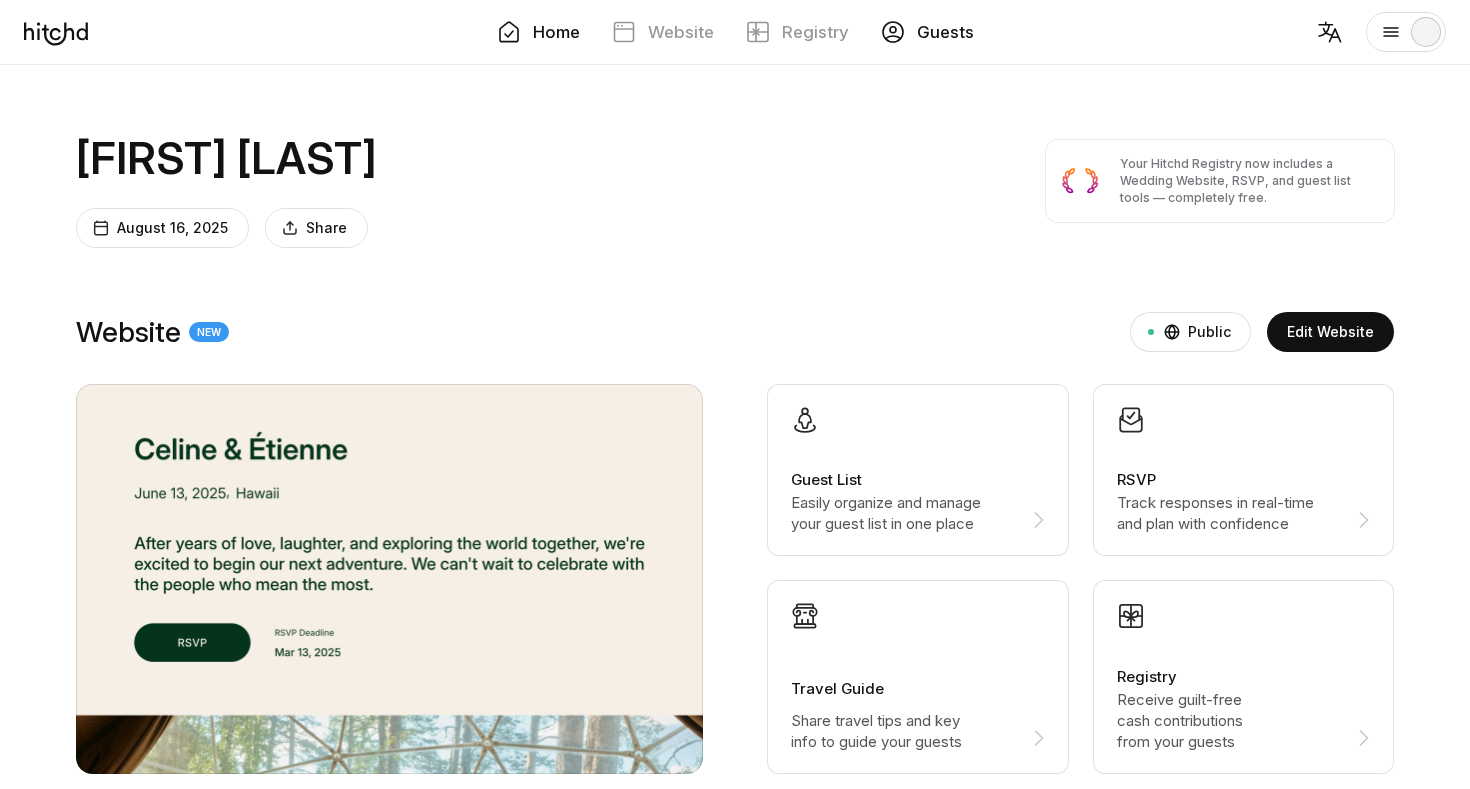 click on "Guests" at bounding box center (927, 32) 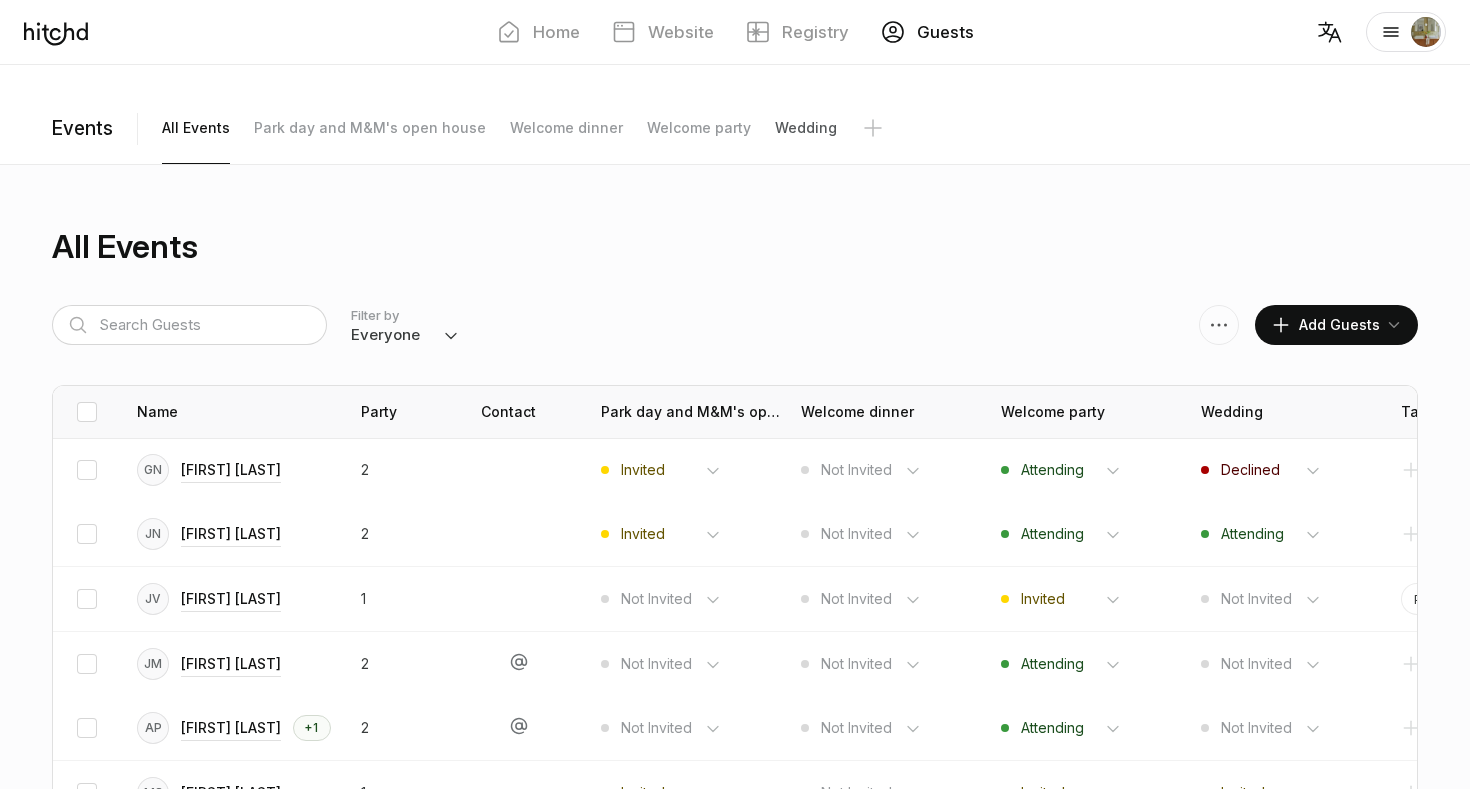 click on "Wedding" at bounding box center (196, 128) 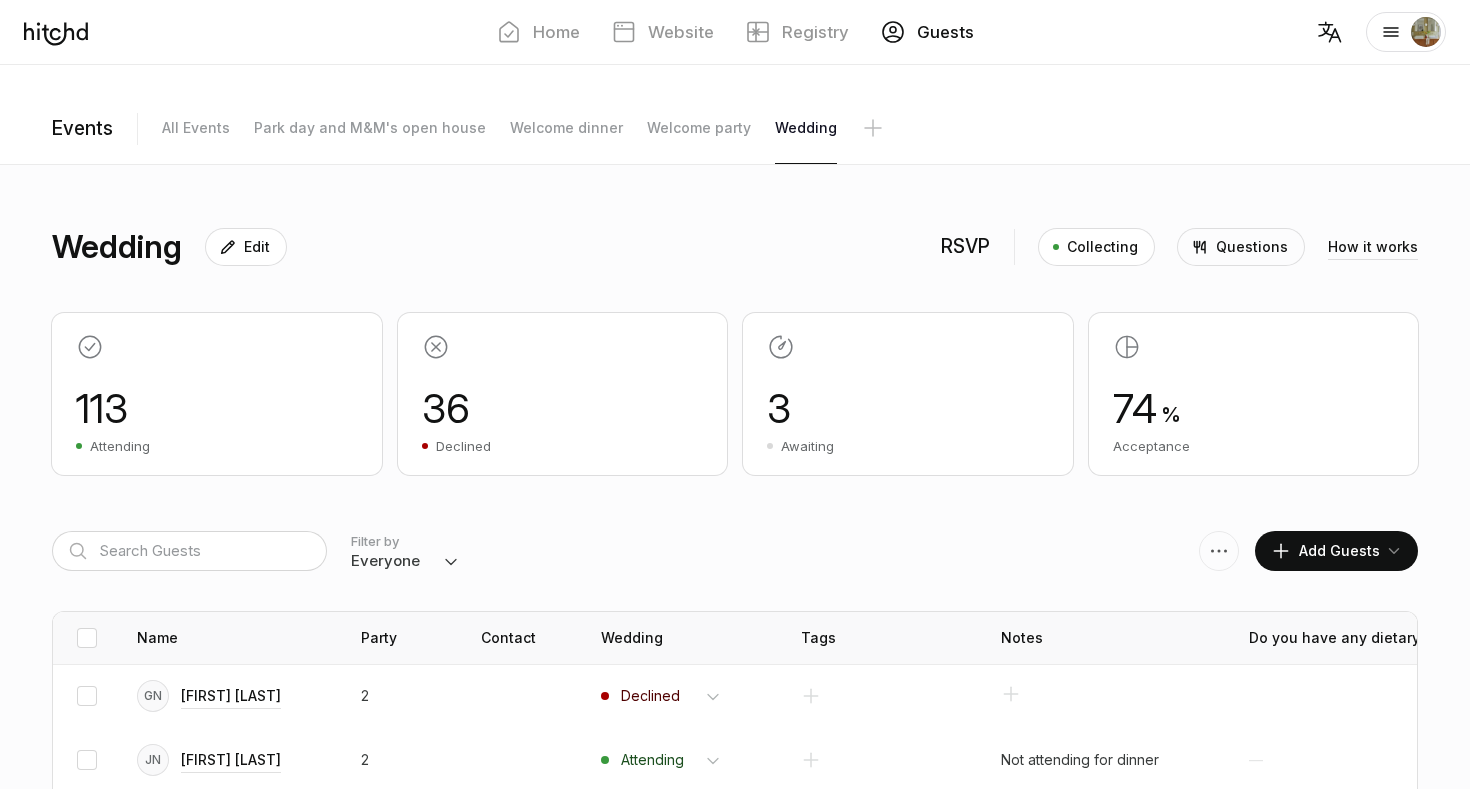 click on "Everyone
Attending
Declined
Awaiting
Not Invited" at bounding box center [451, 563] 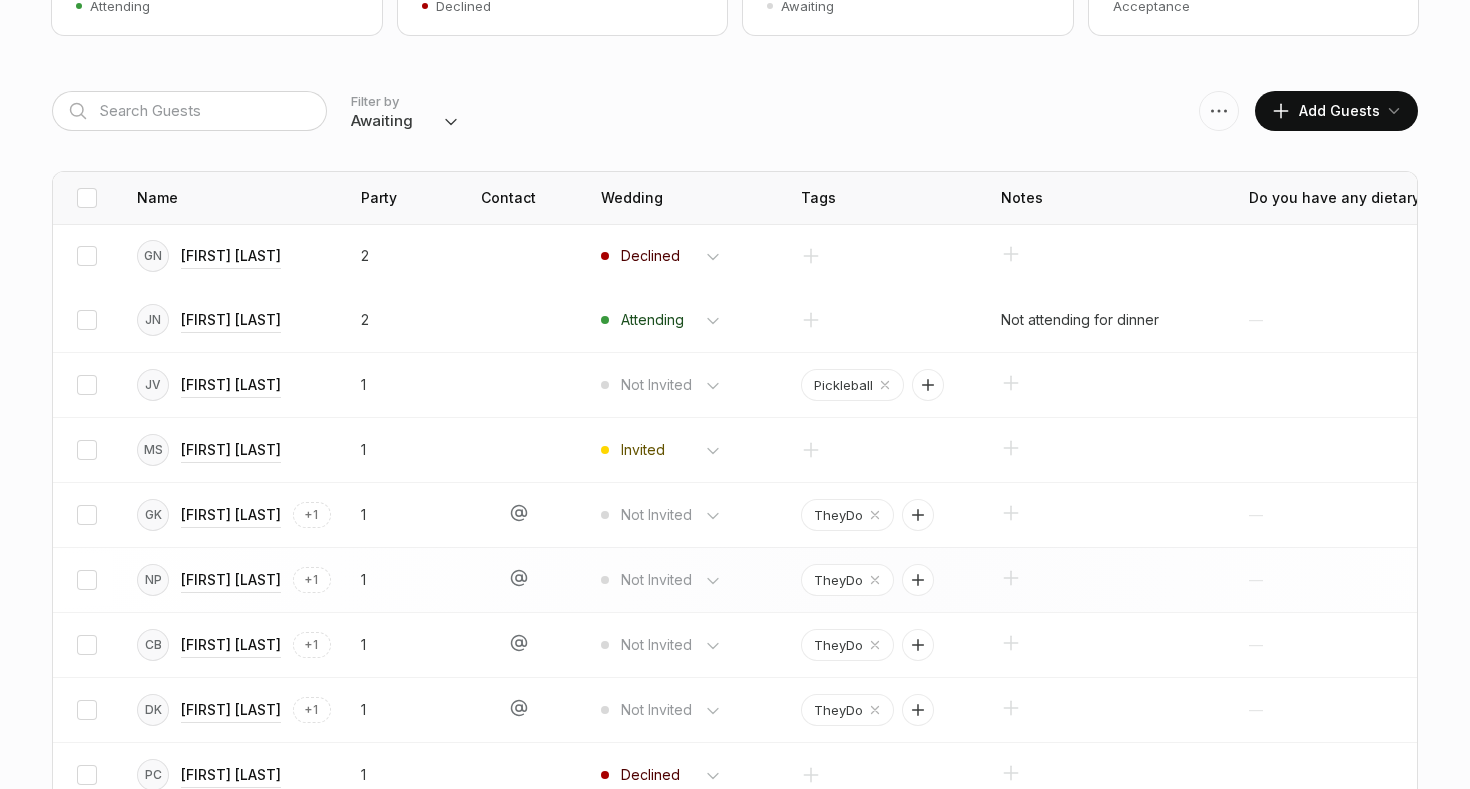 scroll, scrollTop: 174, scrollLeft: 0, axis: vertical 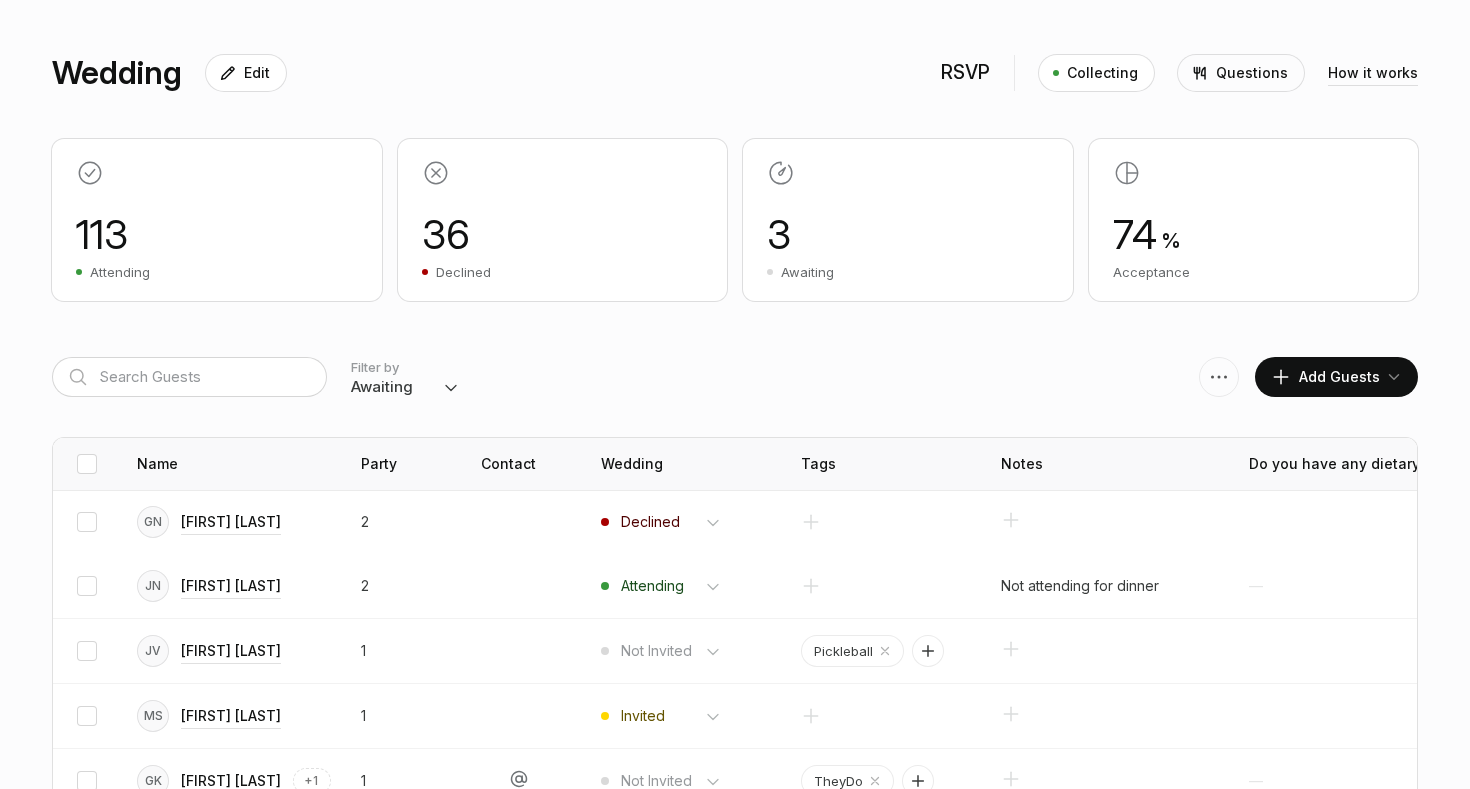 click on "Filter by
Everyone
Attending
Declined
Awaiting
Not Invited
Add Guests" at bounding box center (735, 377) 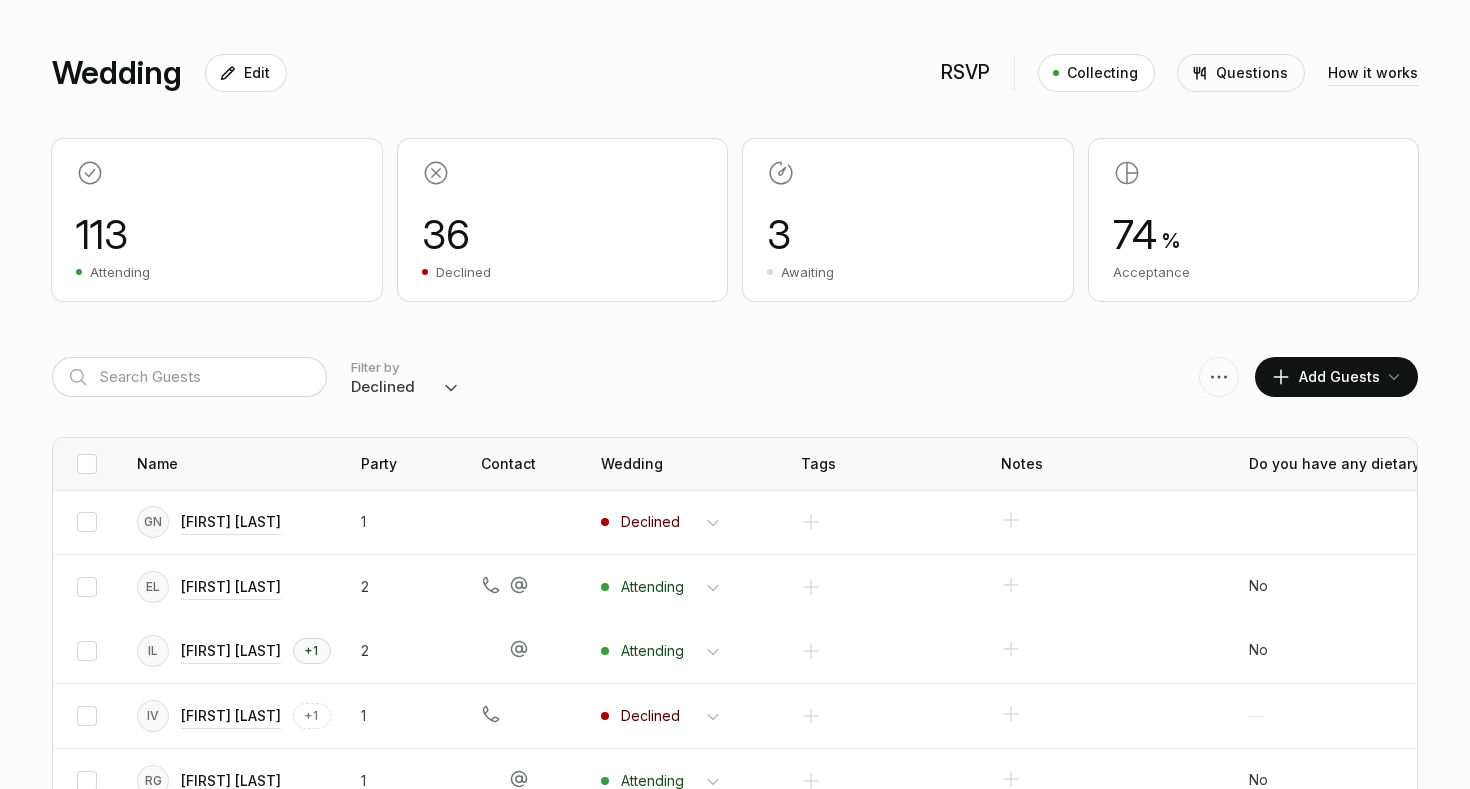 select on "invited" 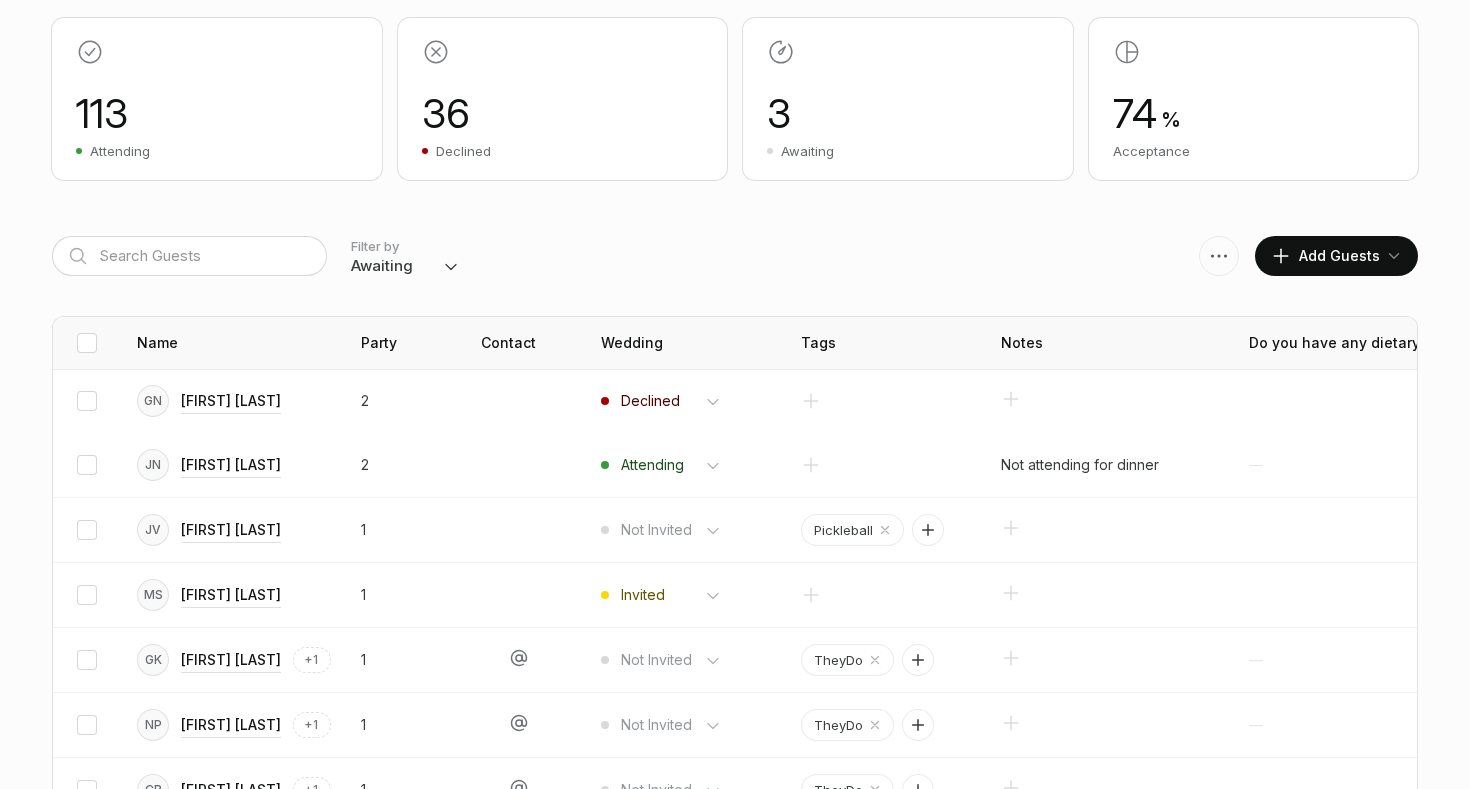scroll, scrollTop: 328, scrollLeft: 0, axis: vertical 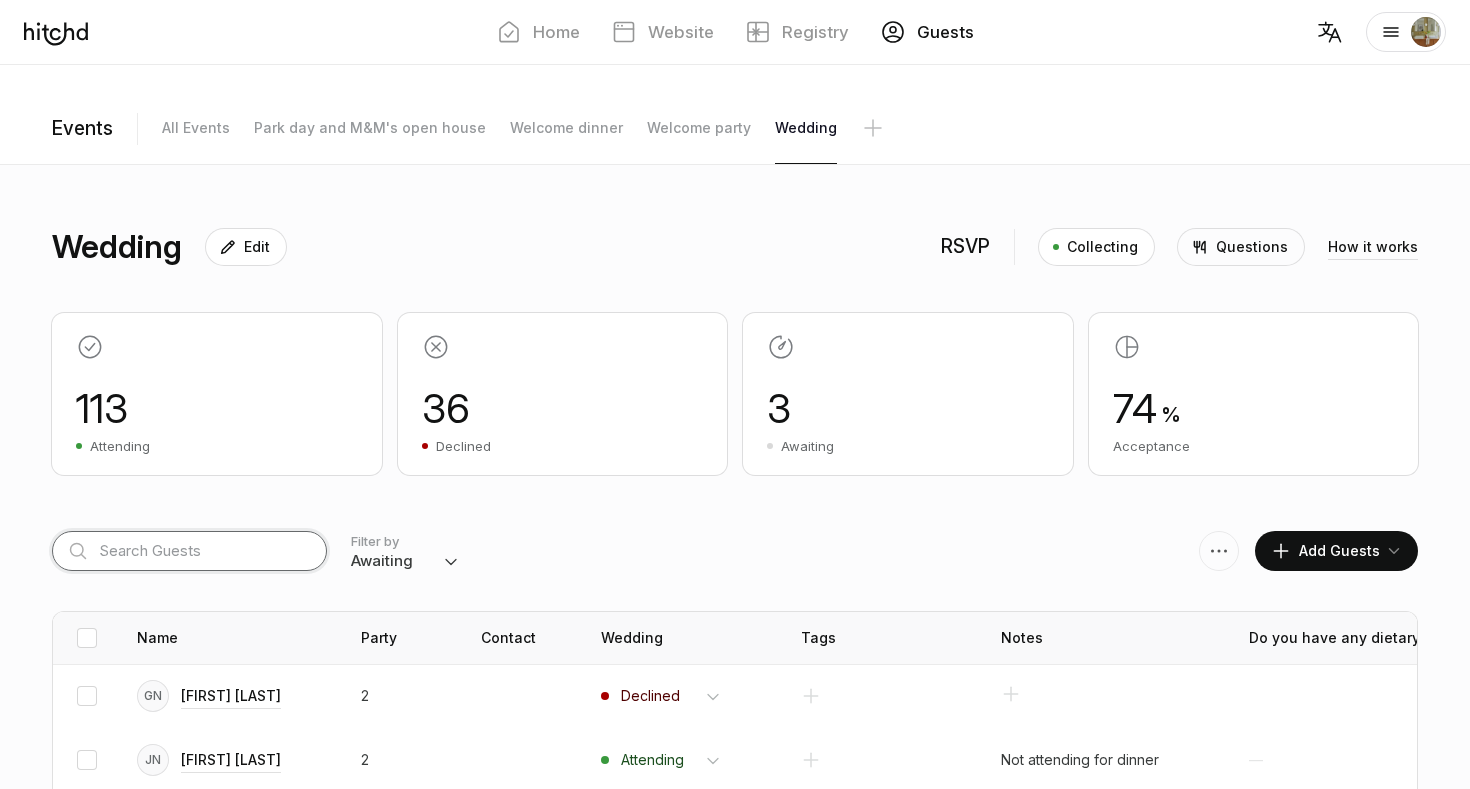 click at bounding box center [189, 551] 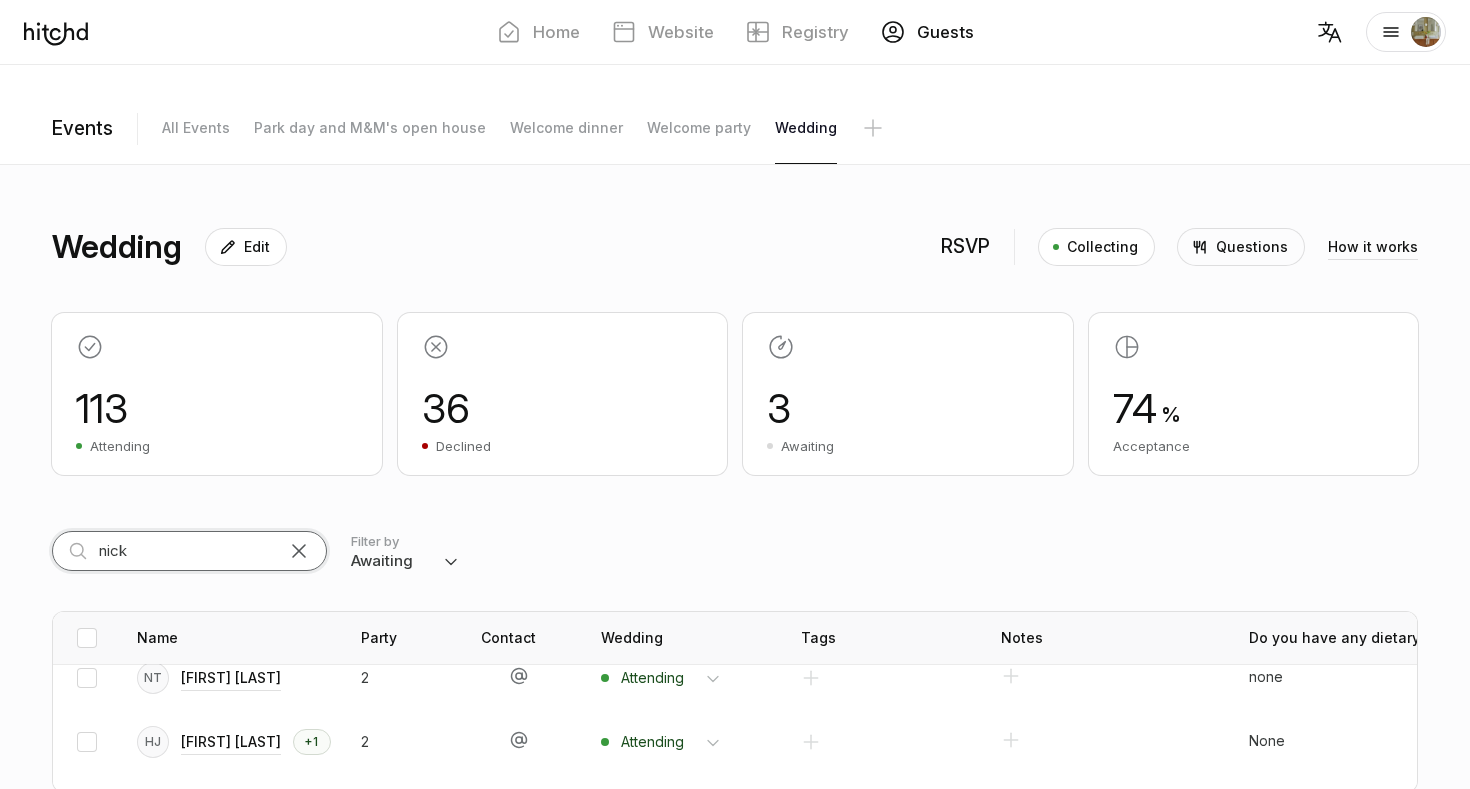 scroll, scrollTop: 18, scrollLeft: 0, axis: vertical 